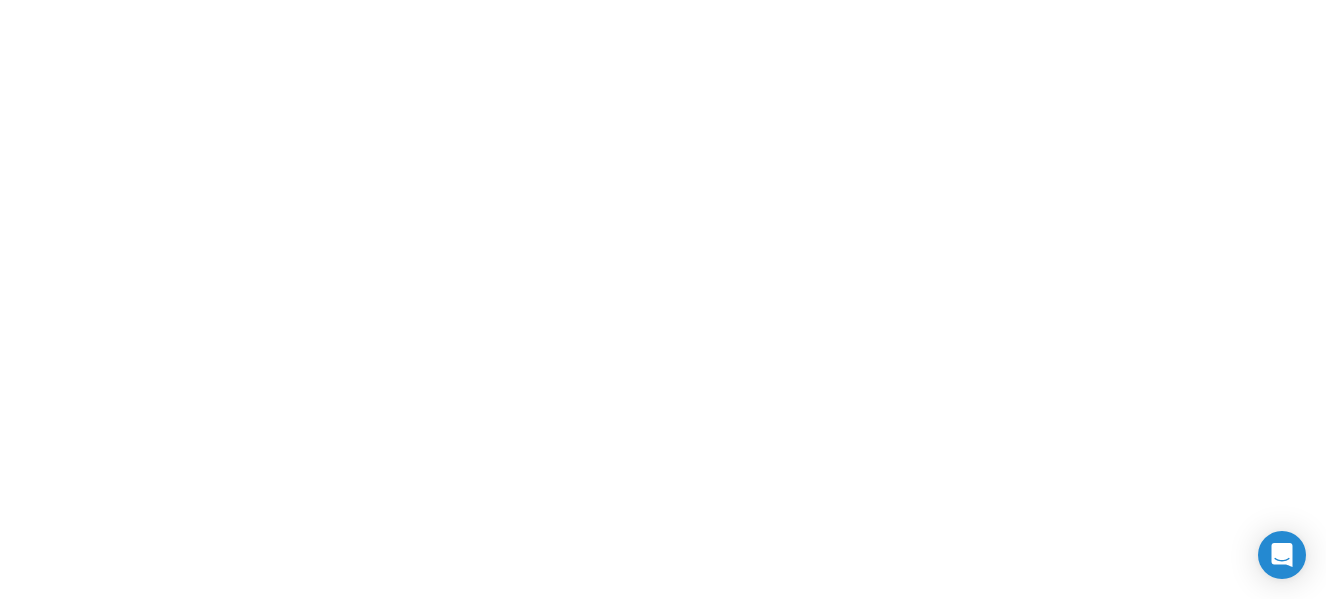 scroll, scrollTop: 0, scrollLeft: 0, axis: both 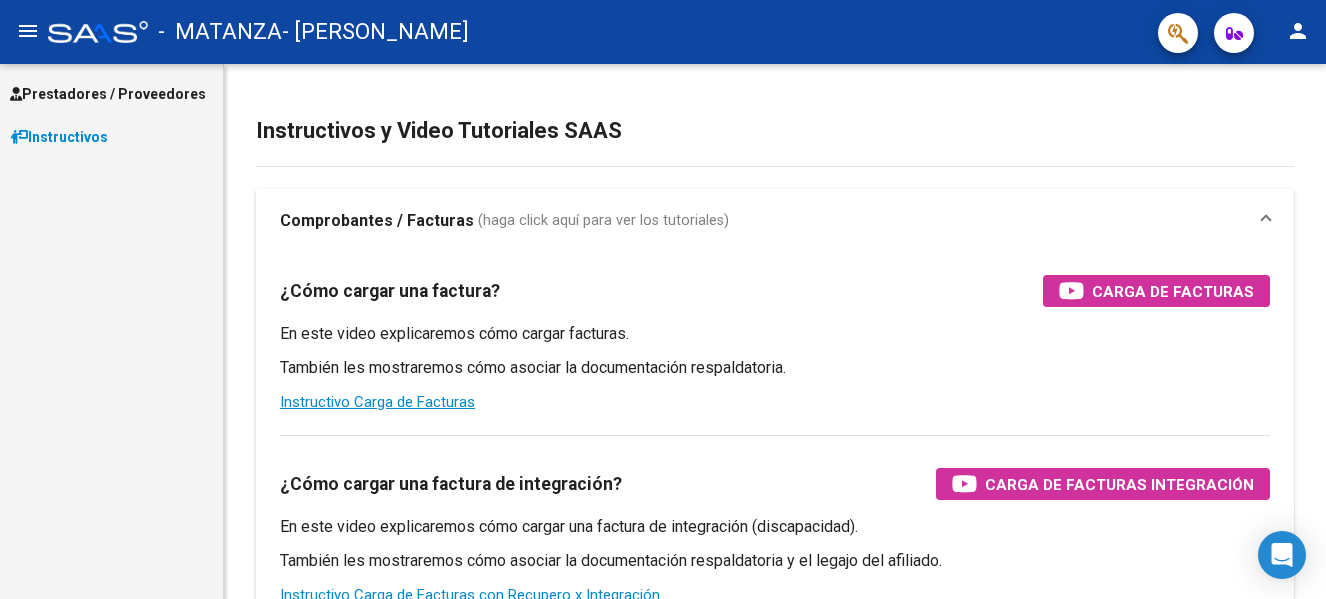 click on "Prestadores / Proveedores" at bounding box center (108, 94) 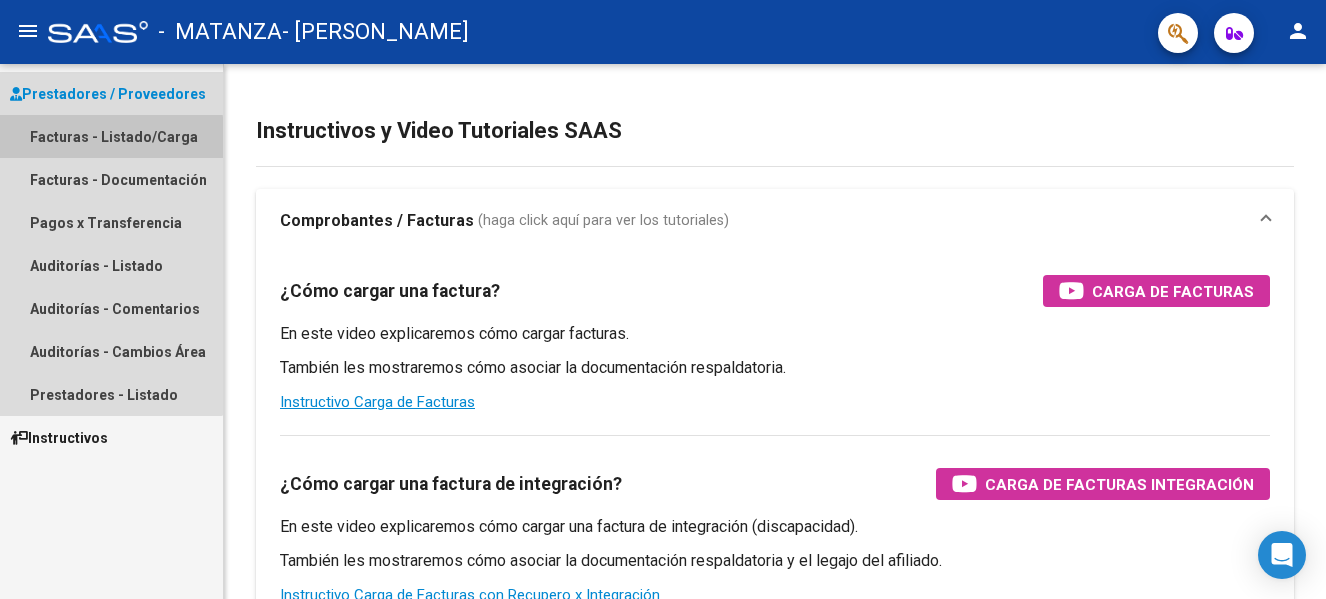 click on "Facturas - Listado/Carga" at bounding box center (111, 136) 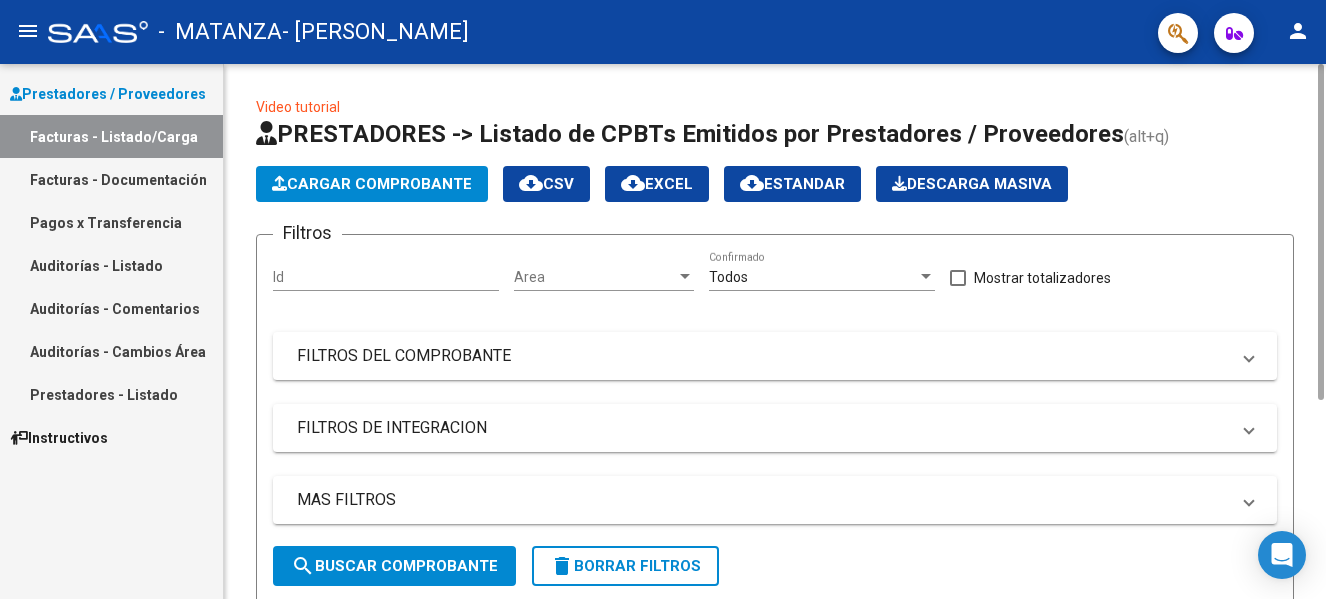 click on "Cargar Comprobante" 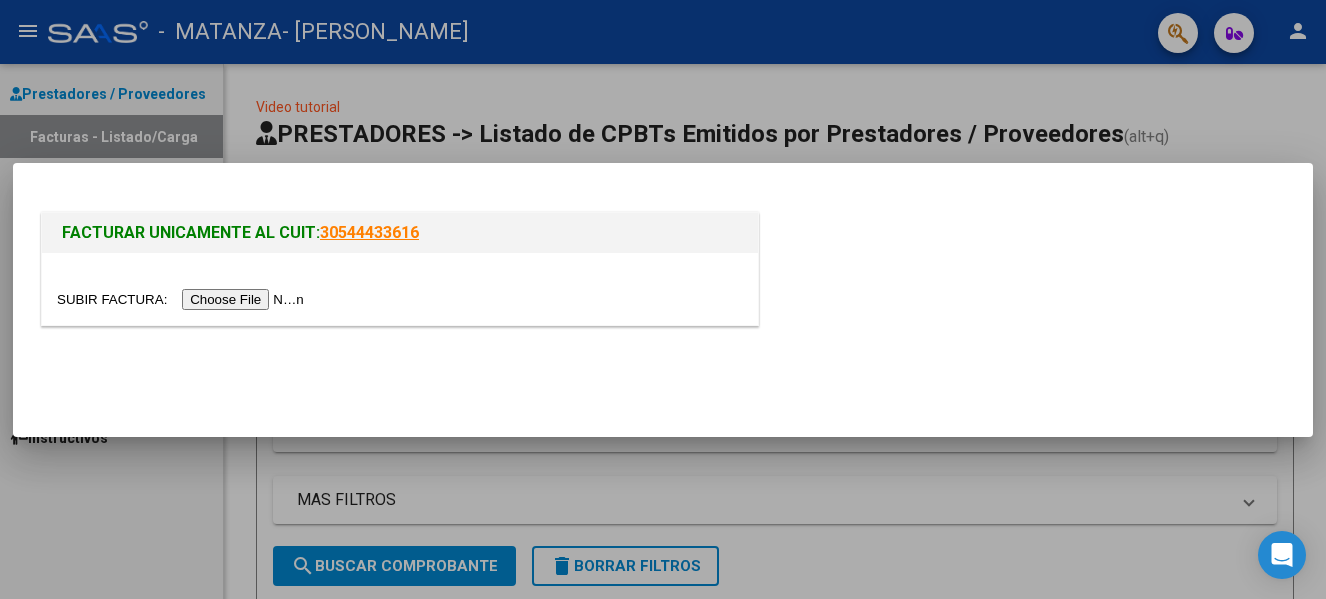 click at bounding box center (183, 299) 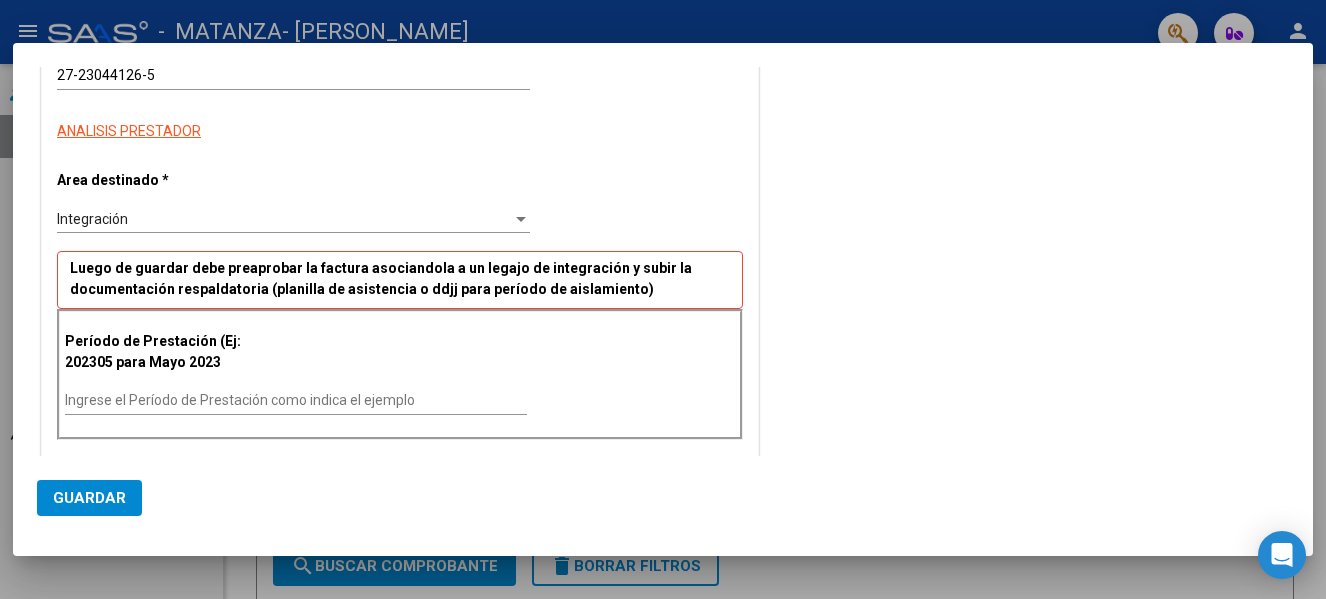 scroll, scrollTop: 328, scrollLeft: 0, axis: vertical 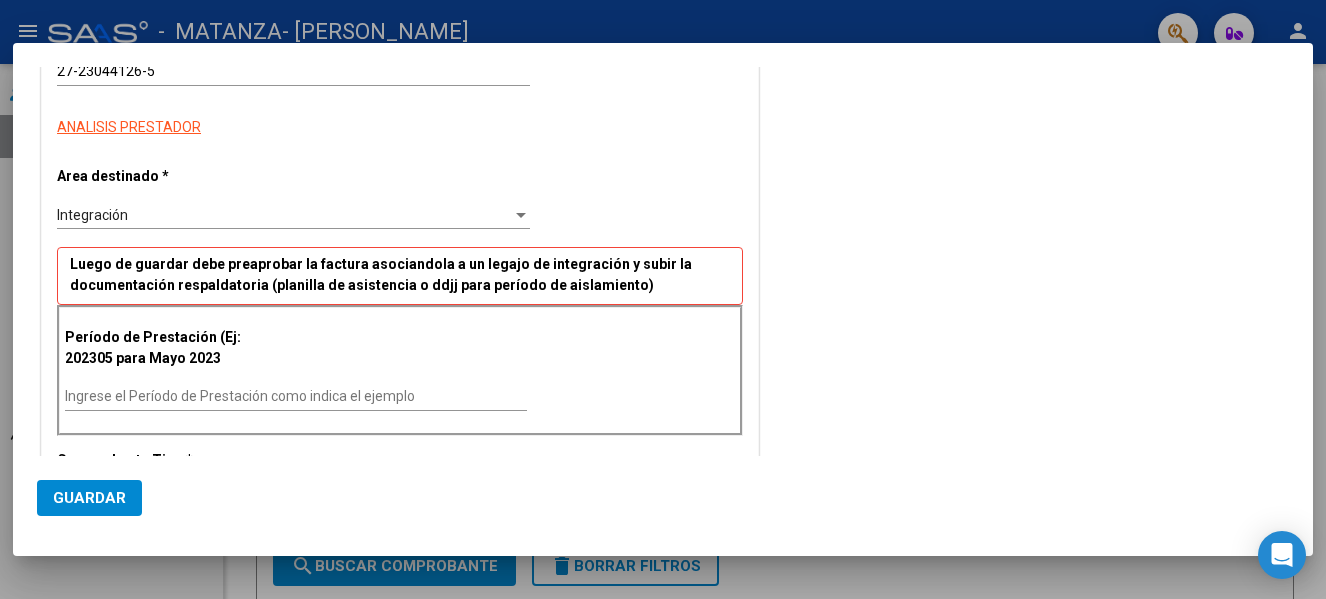 click on "Ingrese el Período de Prestación como indica el ejemplo" at bounding box center (296, 396) 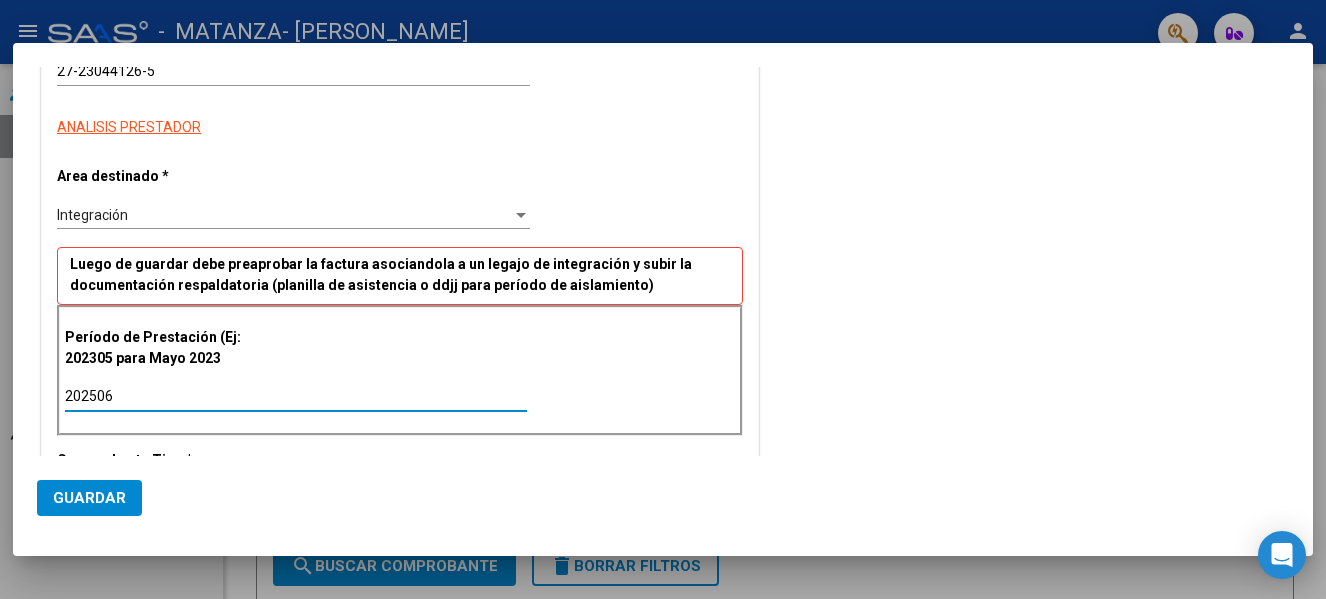 type on "202506" 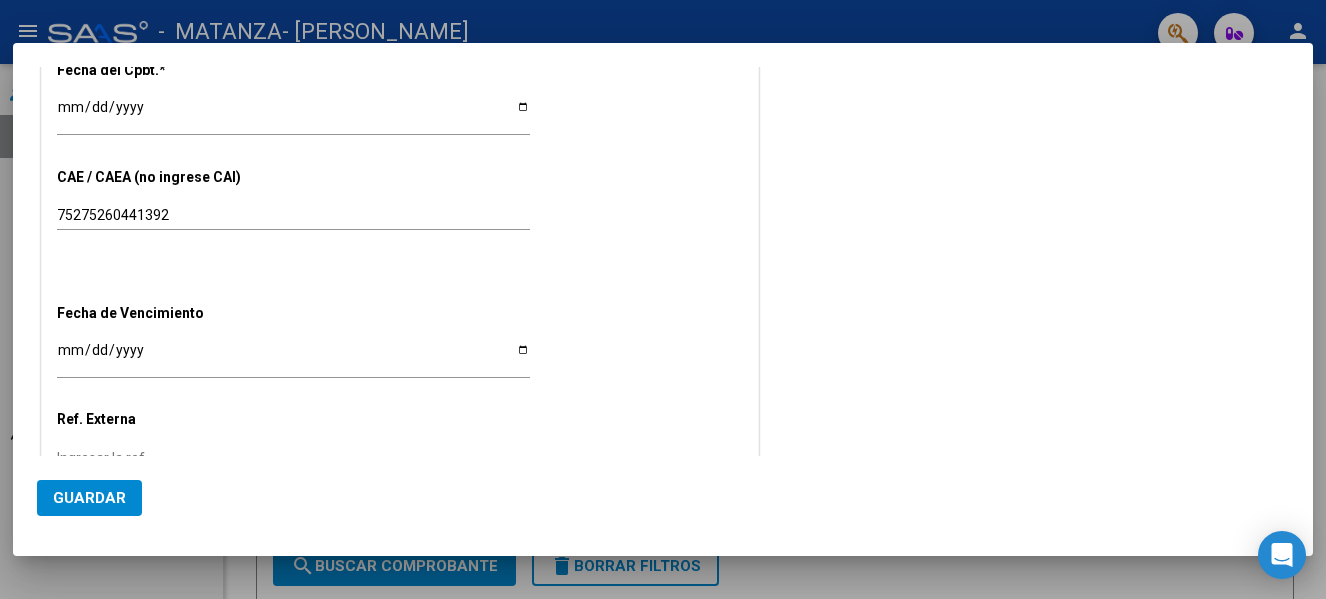 scroll, scrollTop: 1226, scrollLeft: 0, axis: vertical 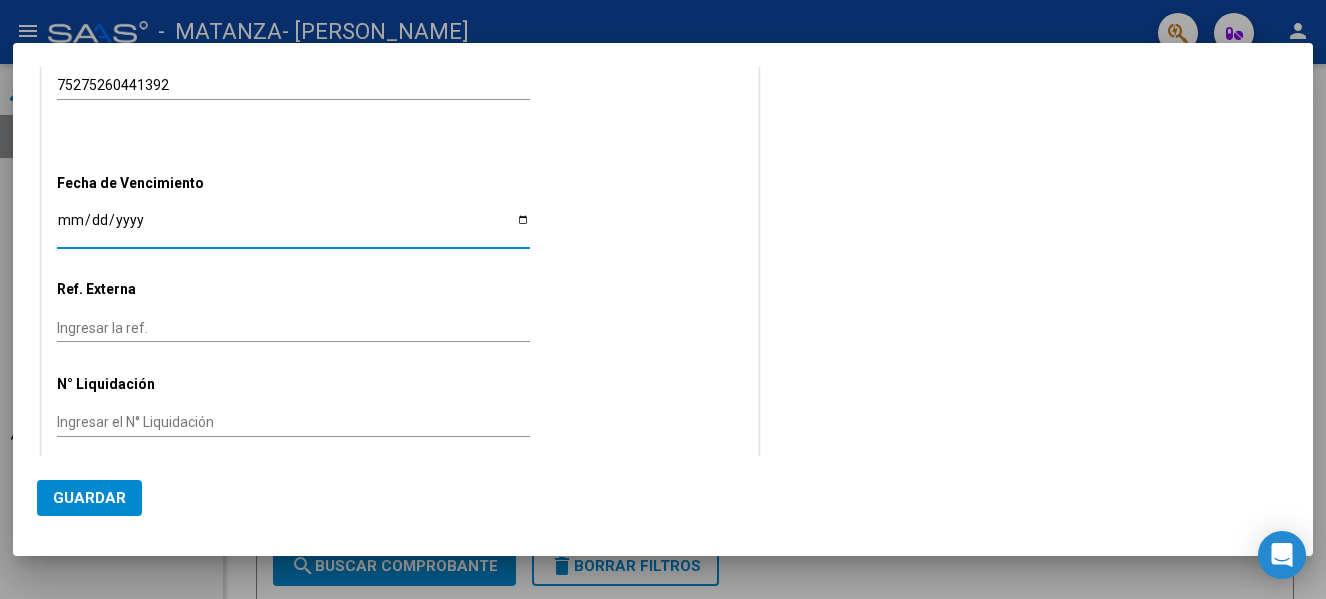 click on "Ingresar la fecha" at bounding box center [293, 227] 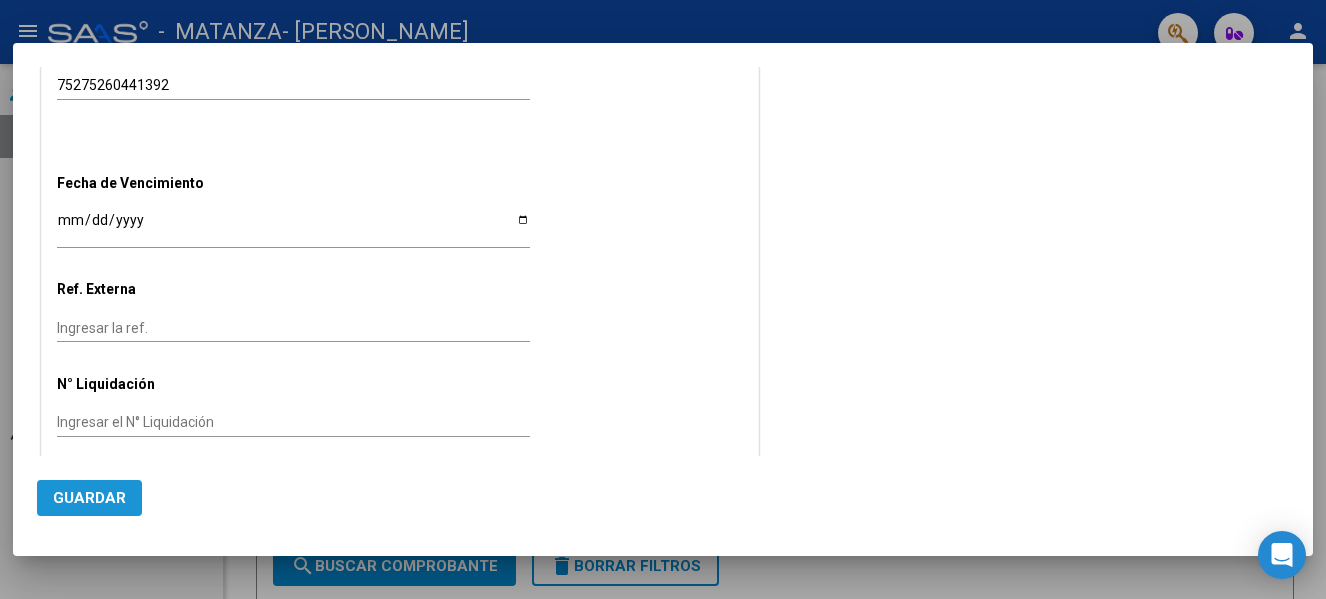 click on "Guardar" 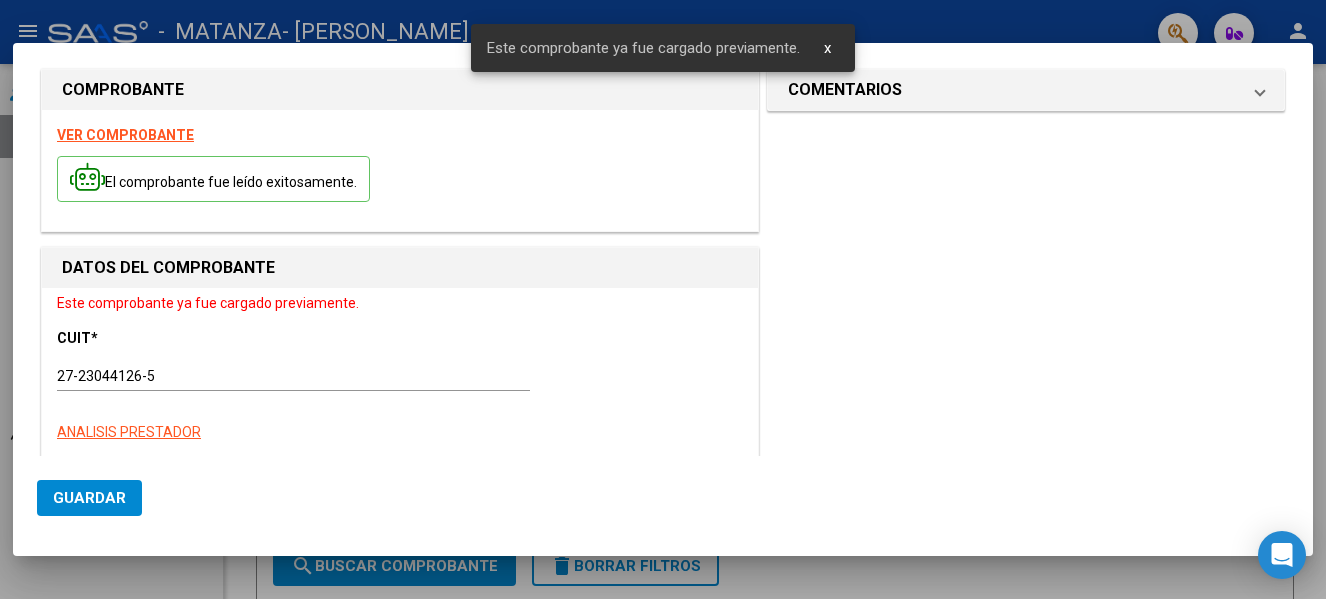 scroll, scrollTop: 0, scrollLeft: 0, axis: both 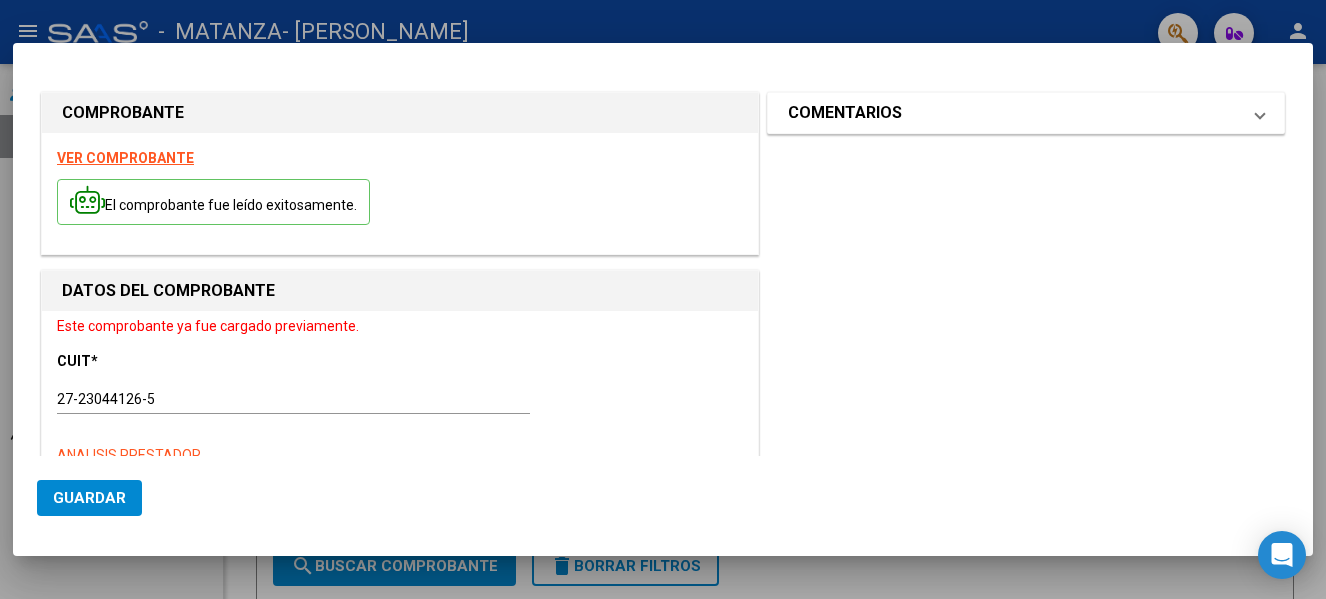 click on "COMENTARIOS" at bounding box center [1022, 113] 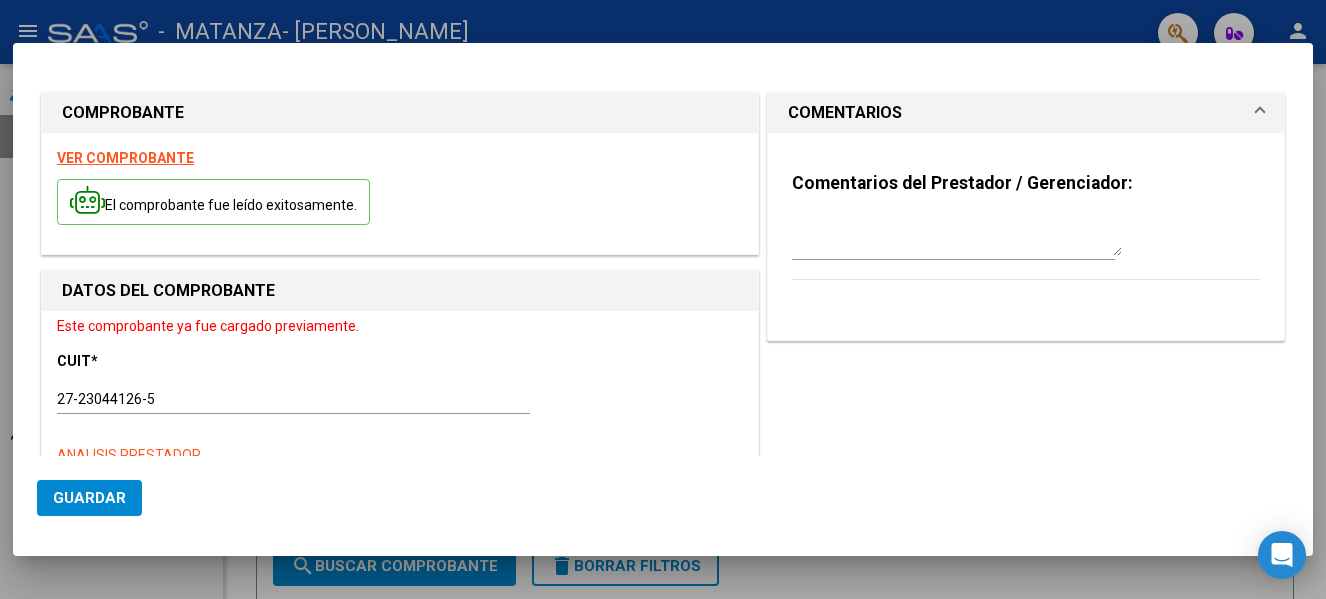 click on "Comentarios del Prestador / Gerenciador:" at bounding box center (962, 183) 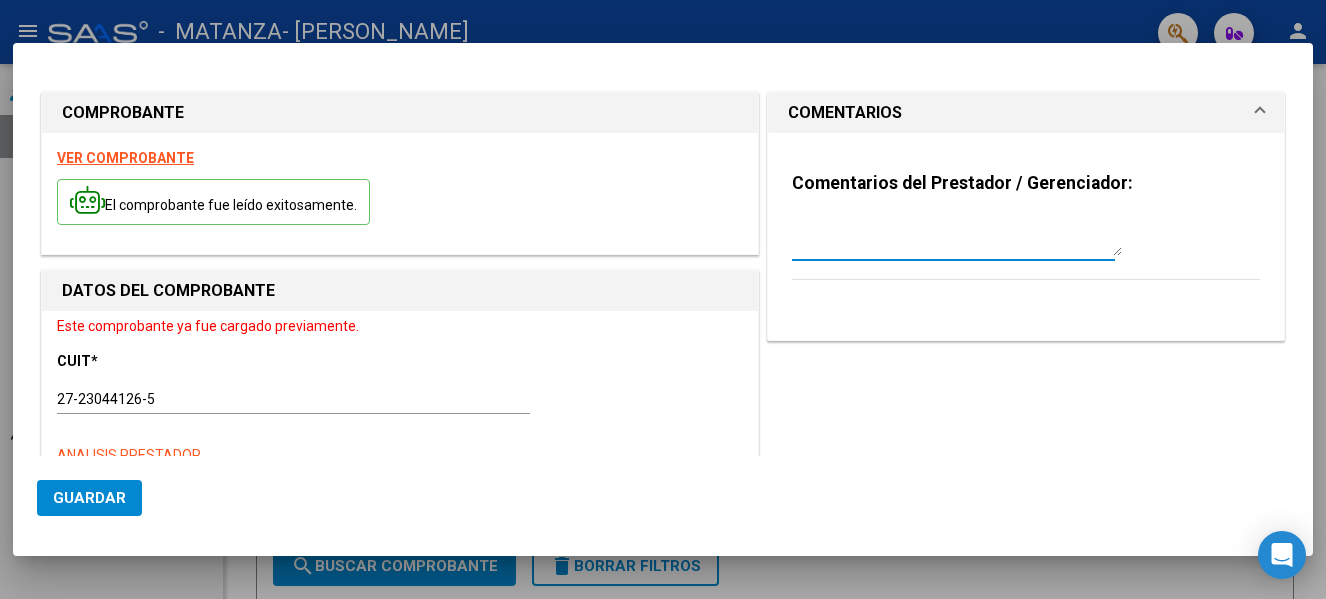 click at bounding box center [957, 236] 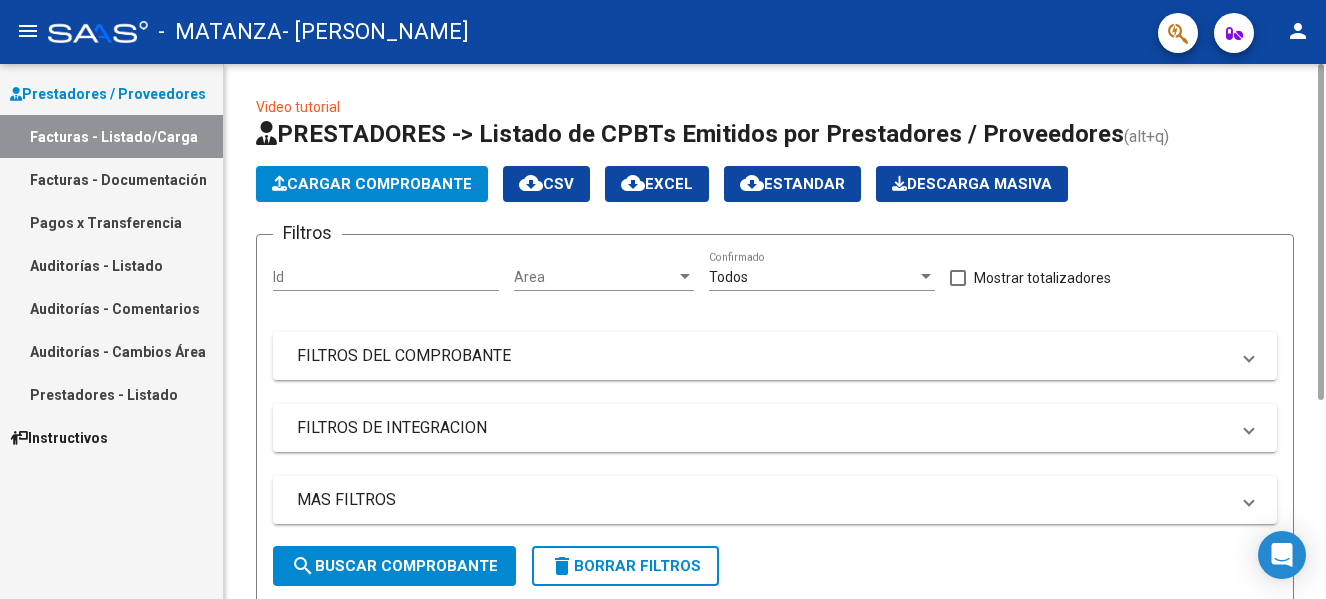 click on "search  Buscar Comprobante" 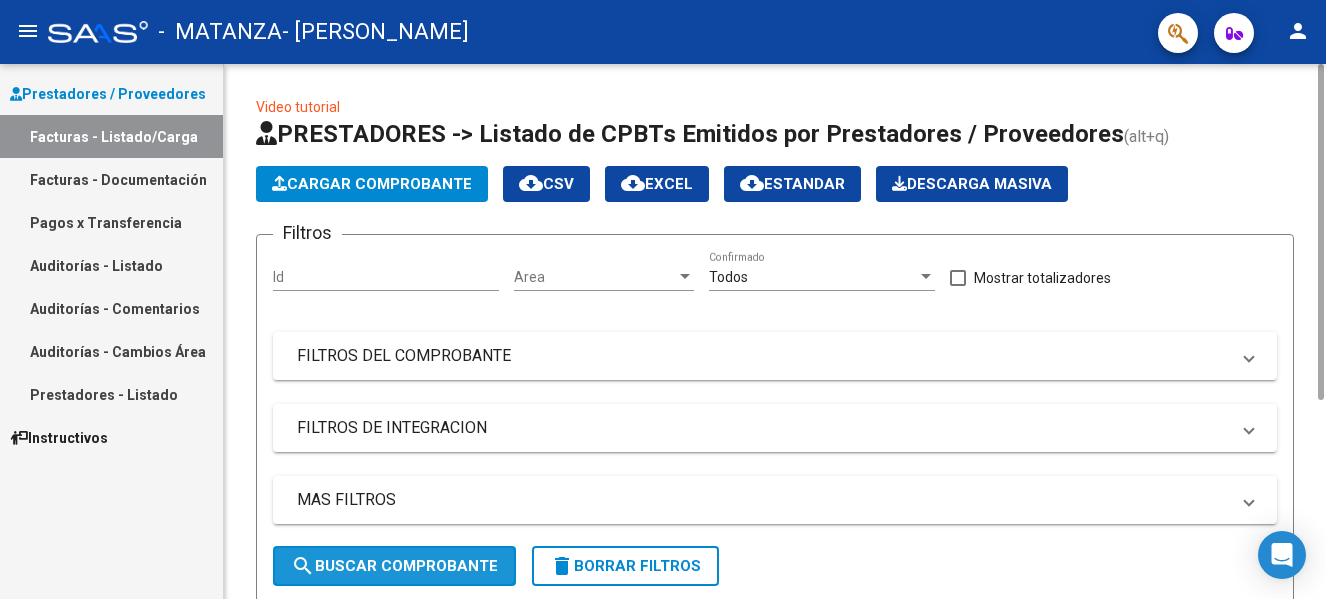 click on "search  Buscar Comprobante" 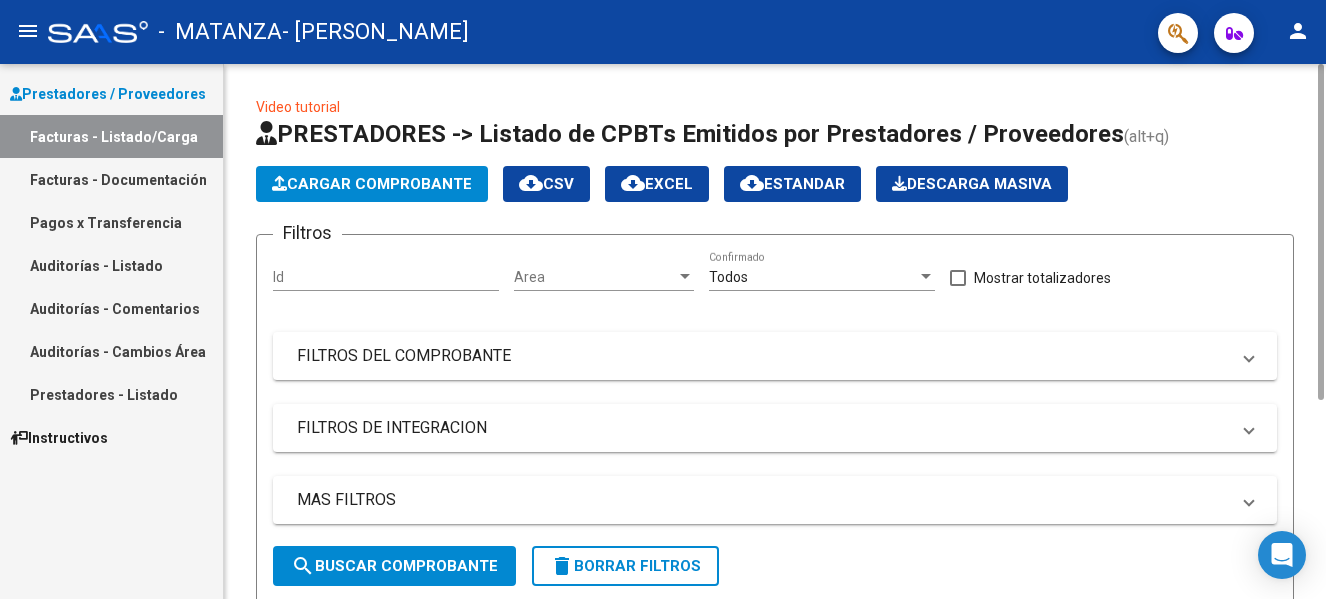 click at bounding box center [926, 276] 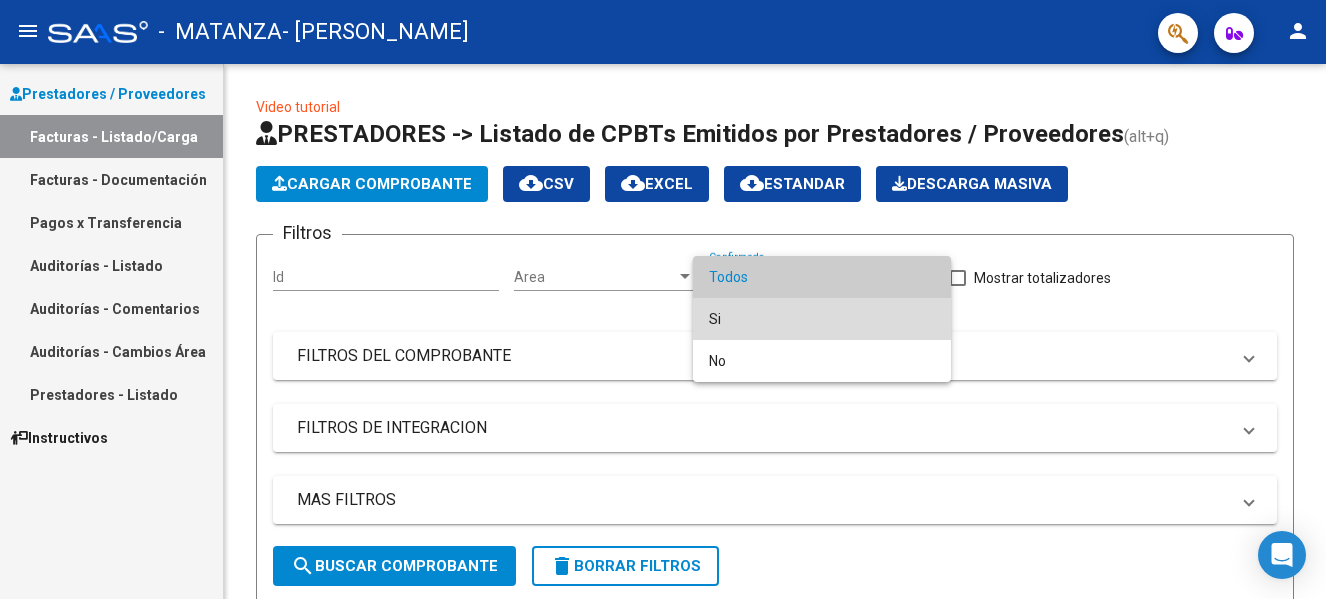 click on "Si" at bounding box center [822, 319] 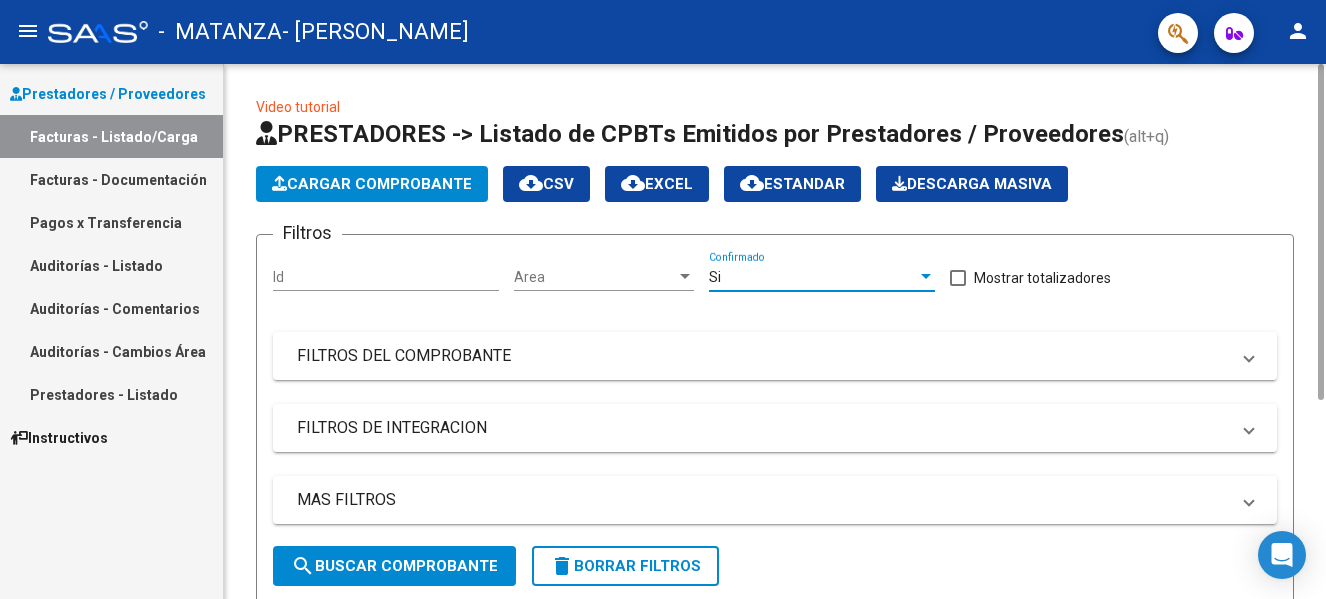 click at bounding box center (926, 276) 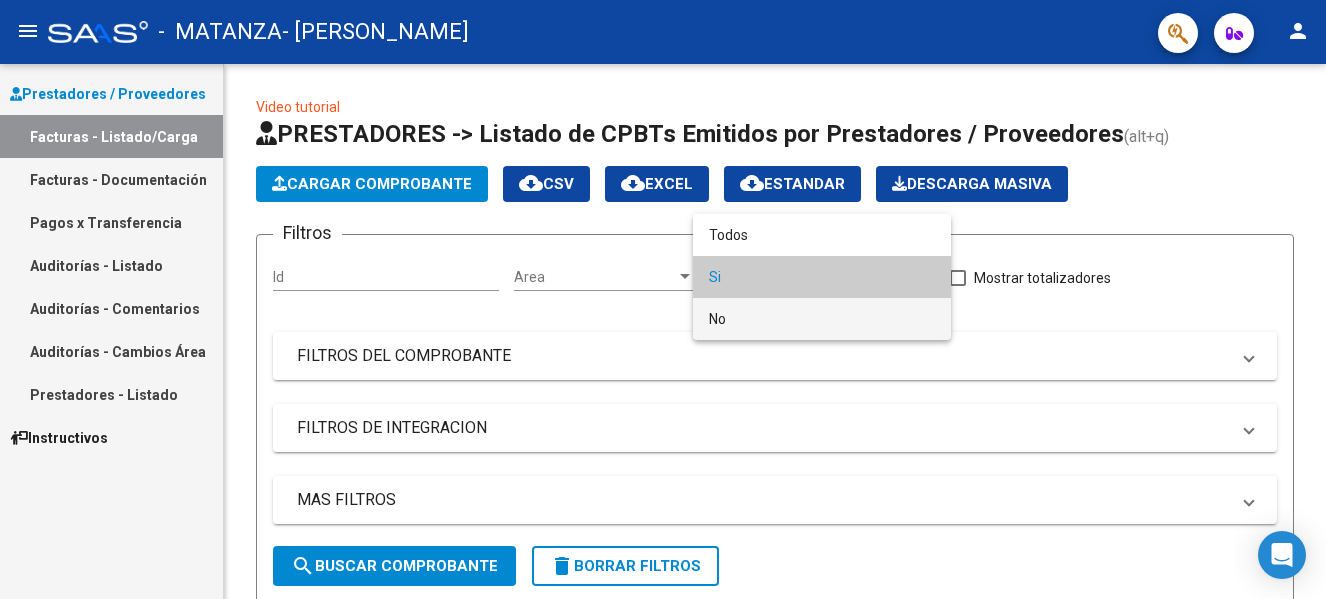 click on "No" at bounding box center (822, 319) 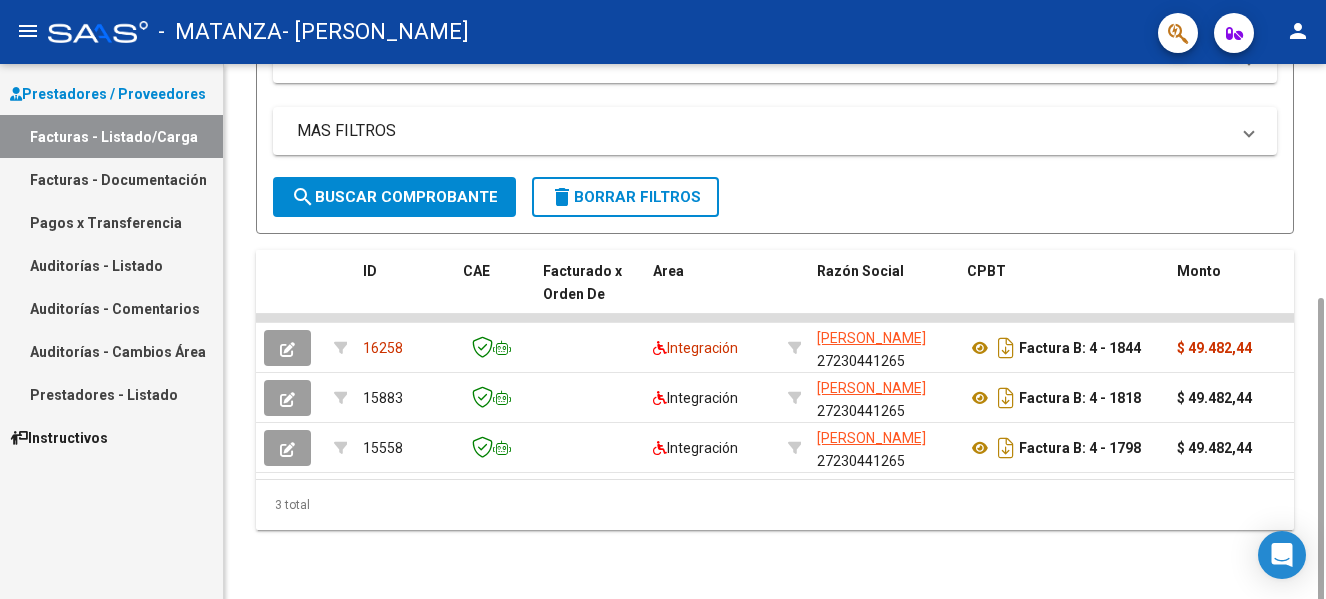 scroll, scrollTop: 380, scrollLeft: 0, axis: vertical 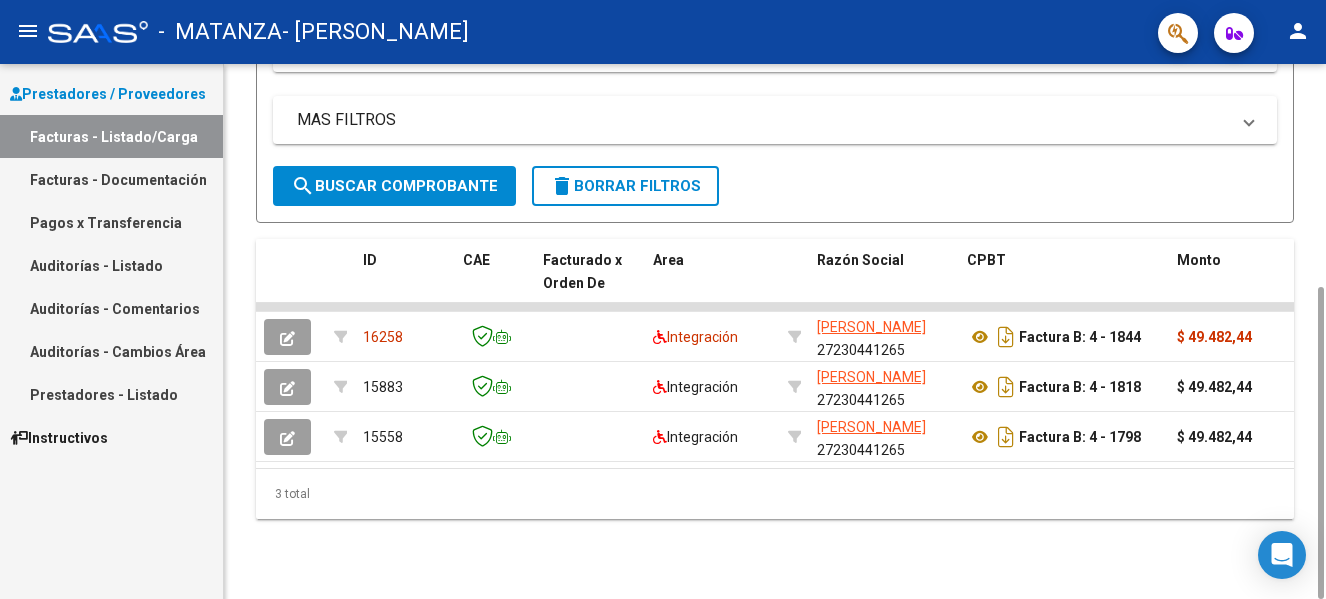 drag, startPoint x: 1319, startPoint y: 213, endPoint x: 1330, endPoint y: 438, distance: 225.26872 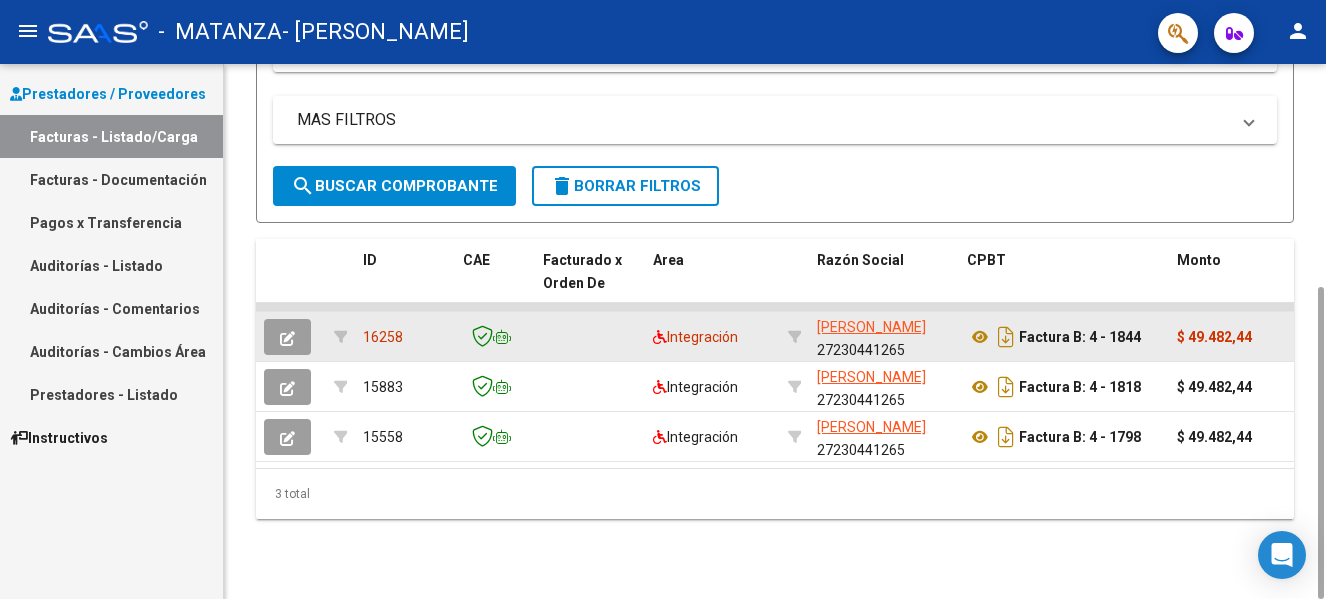 click 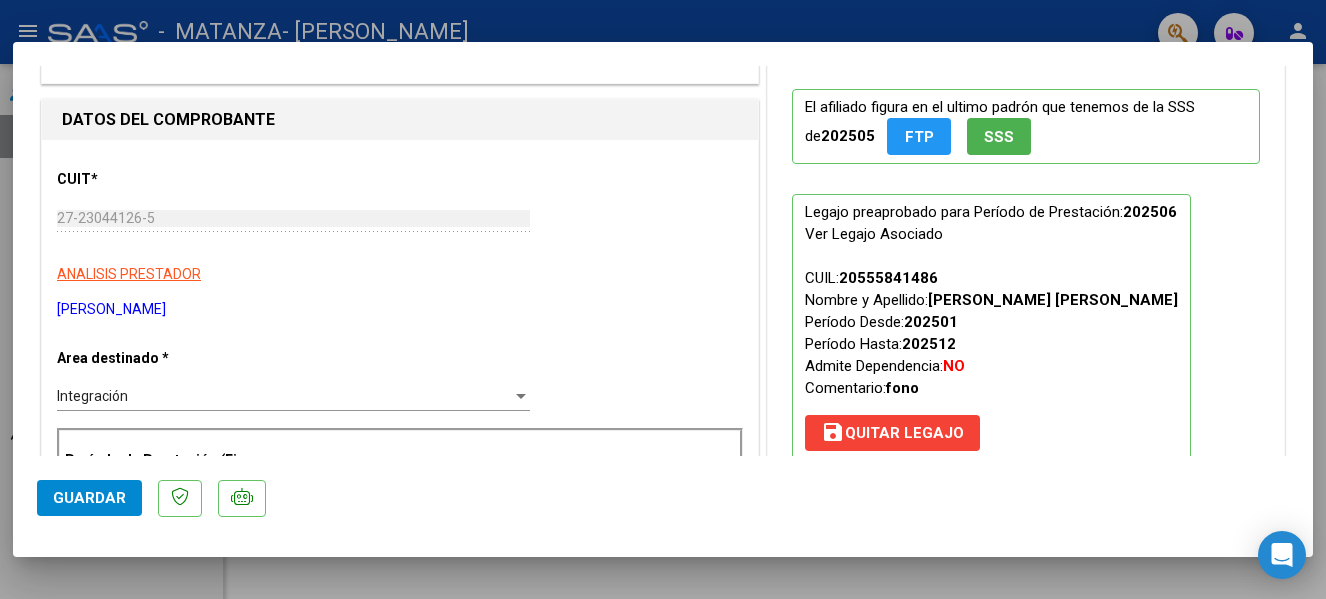scroll, scrollTop: 0, scrollLeft: 0, axis: both 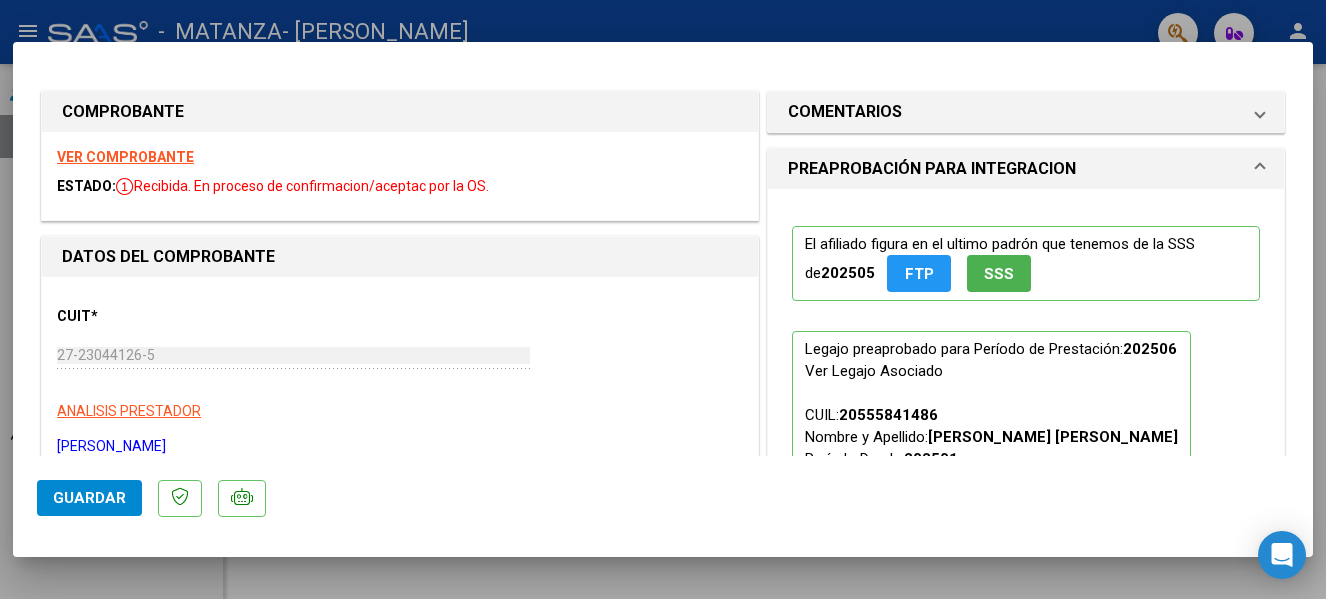 click at bounding box center [663, 299] 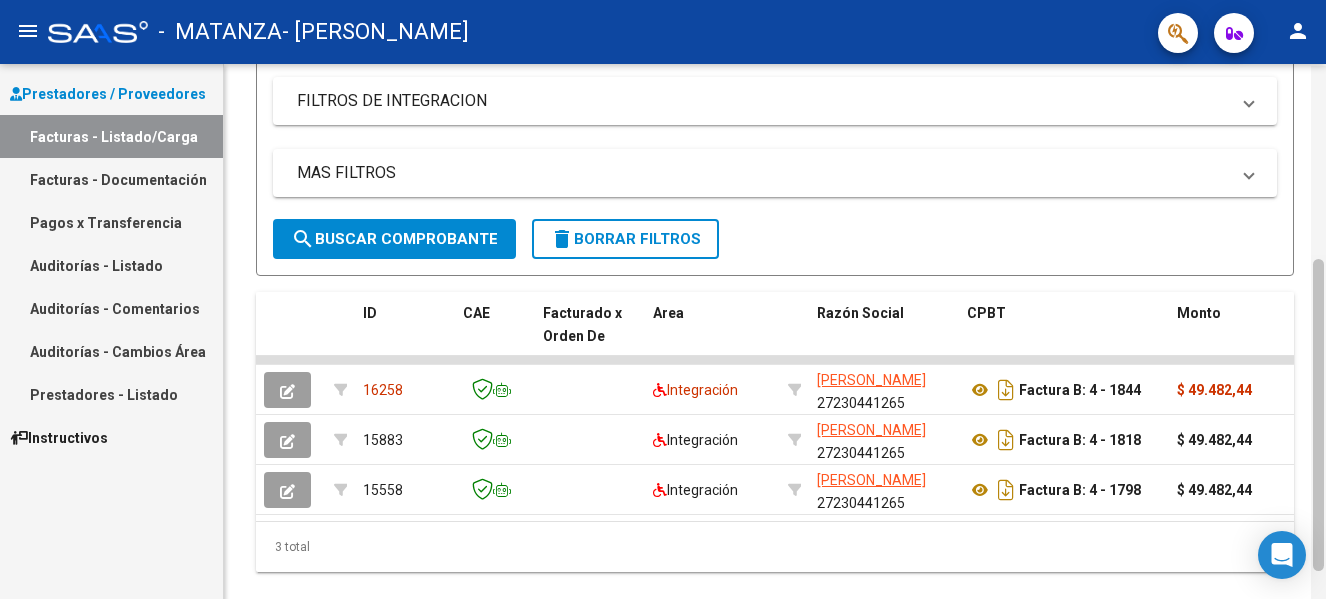 scroll, scrollTop: 329, scrollLeft: 0, axis: vertical 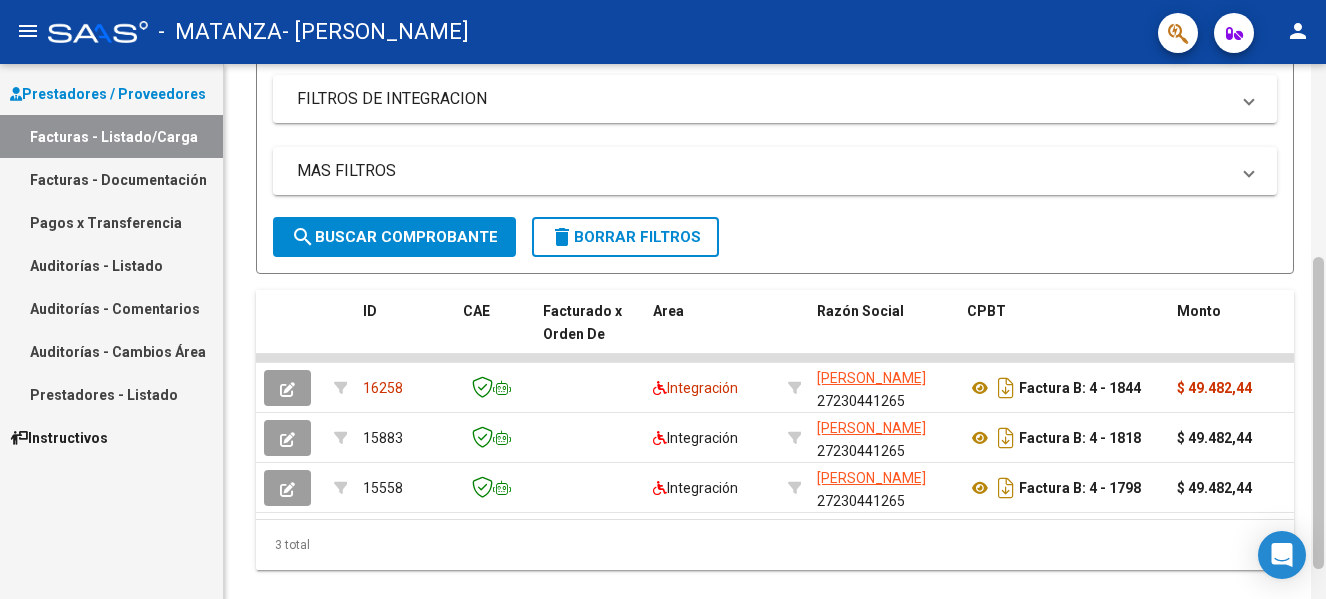 drag, startPoint x: 1318, startPoint y: 378, endPoint x: 1312, endPoint y: 355, distance: 23.769728 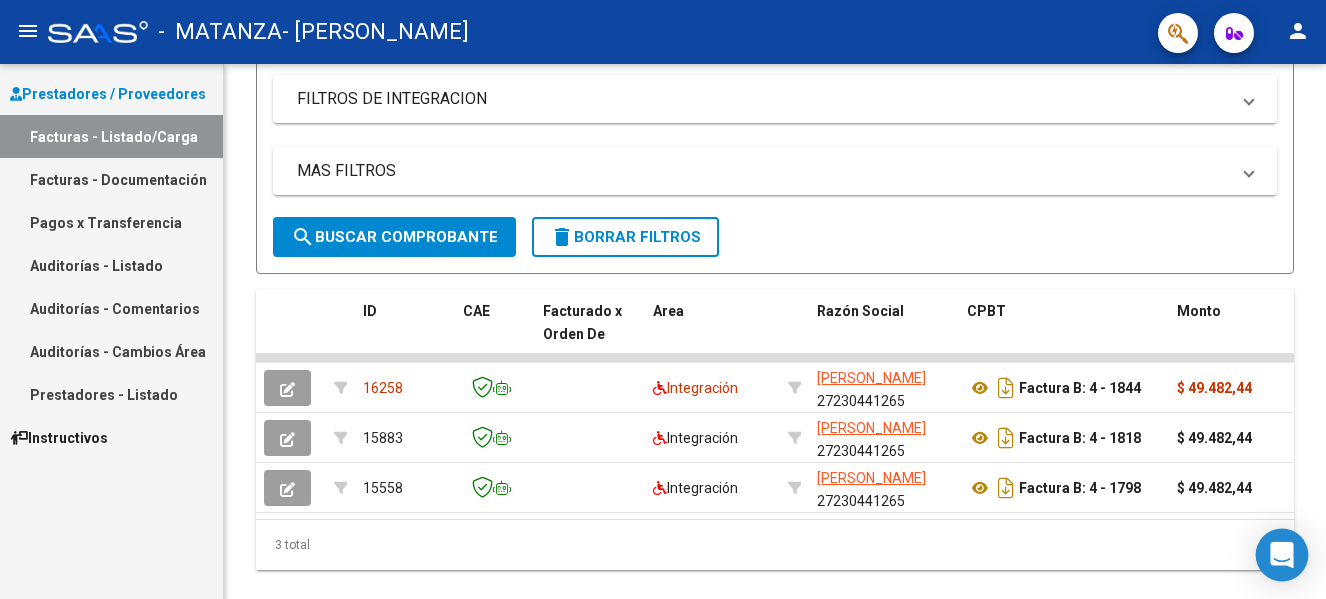 click 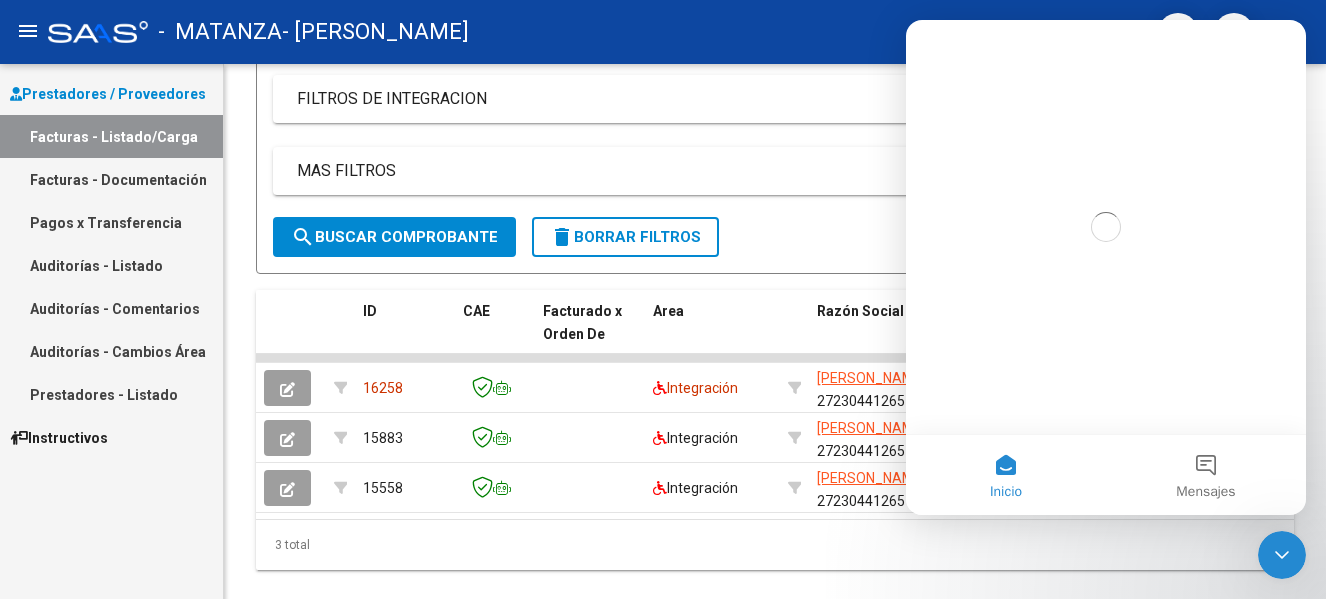 scroll, scrollTop: 0, scrollLeft: 0, axis: both 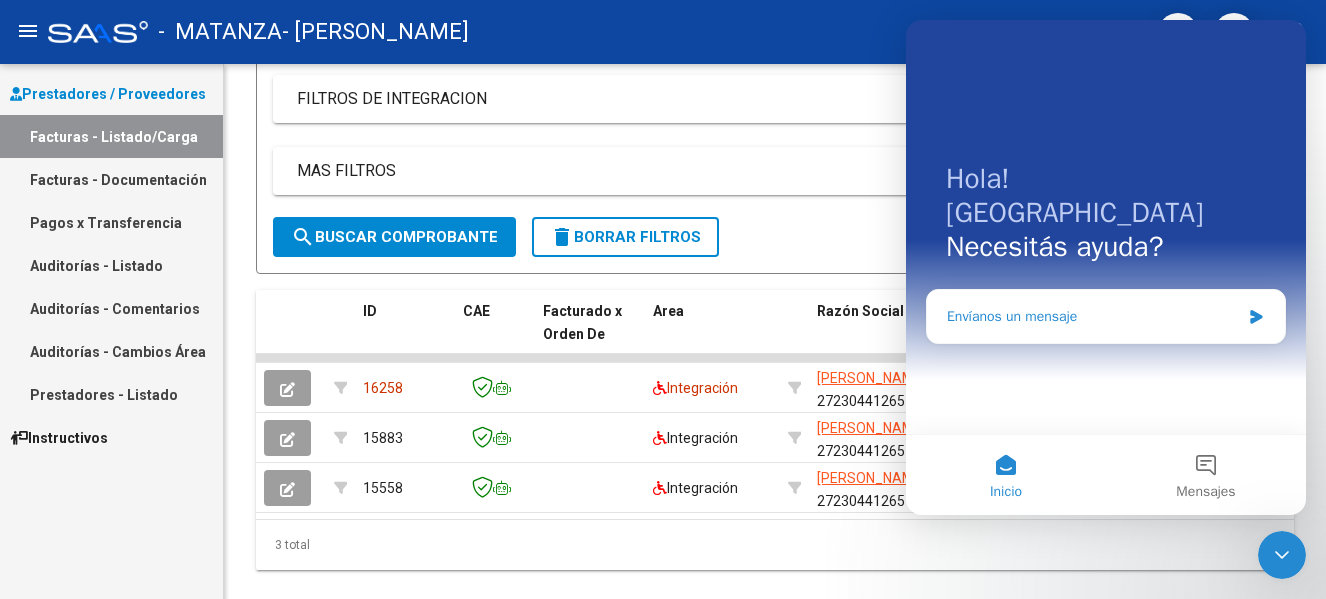 click on "Envíanos un mensaje" at bounding box center (1093, 316) 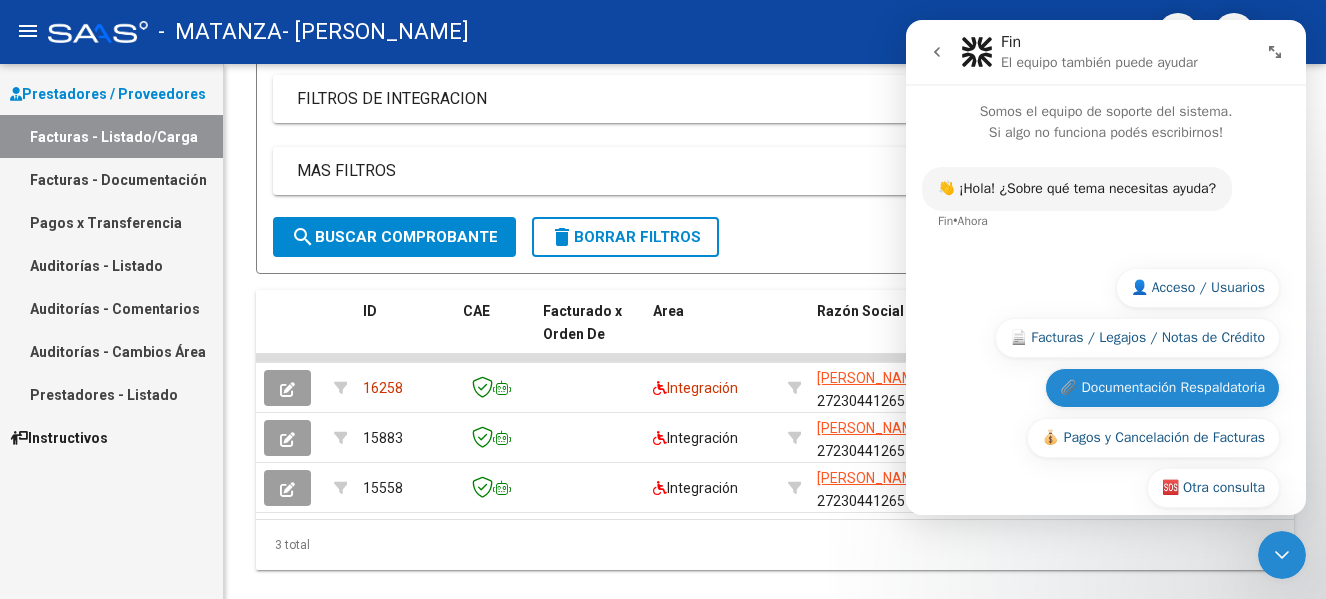 click on "📎 Documentación Respaldatoria" at bounding box center [1162, 388] 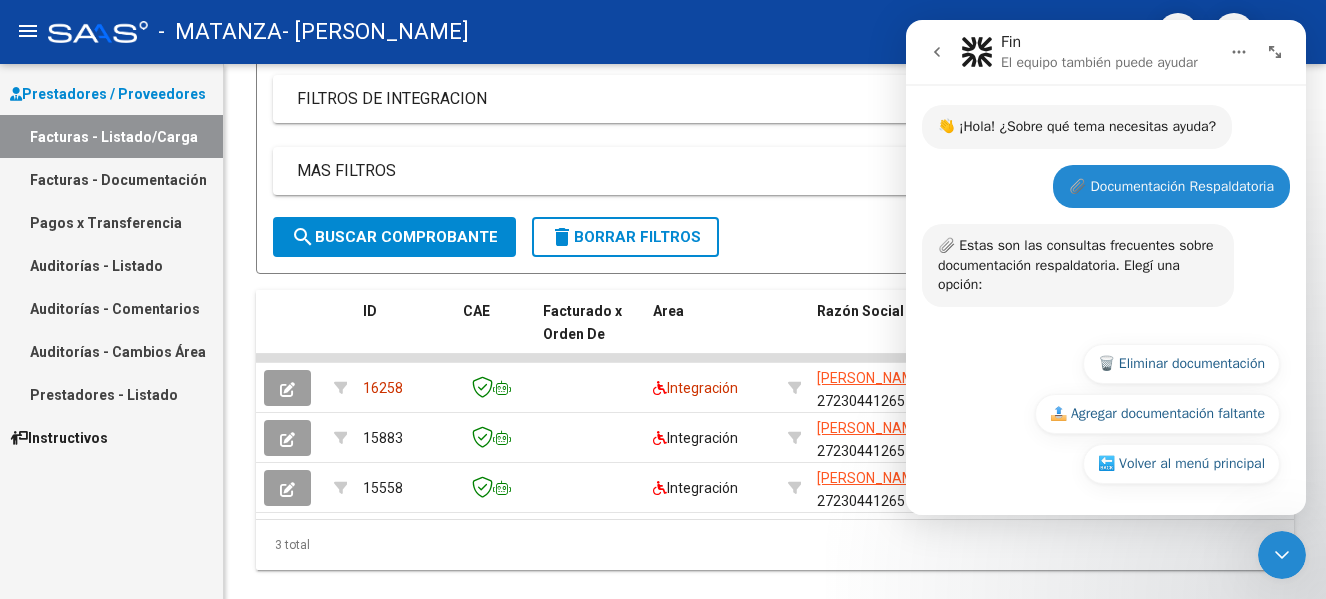 scroll, scrollTop: 64, scrollLeft: 0, axis: vertical 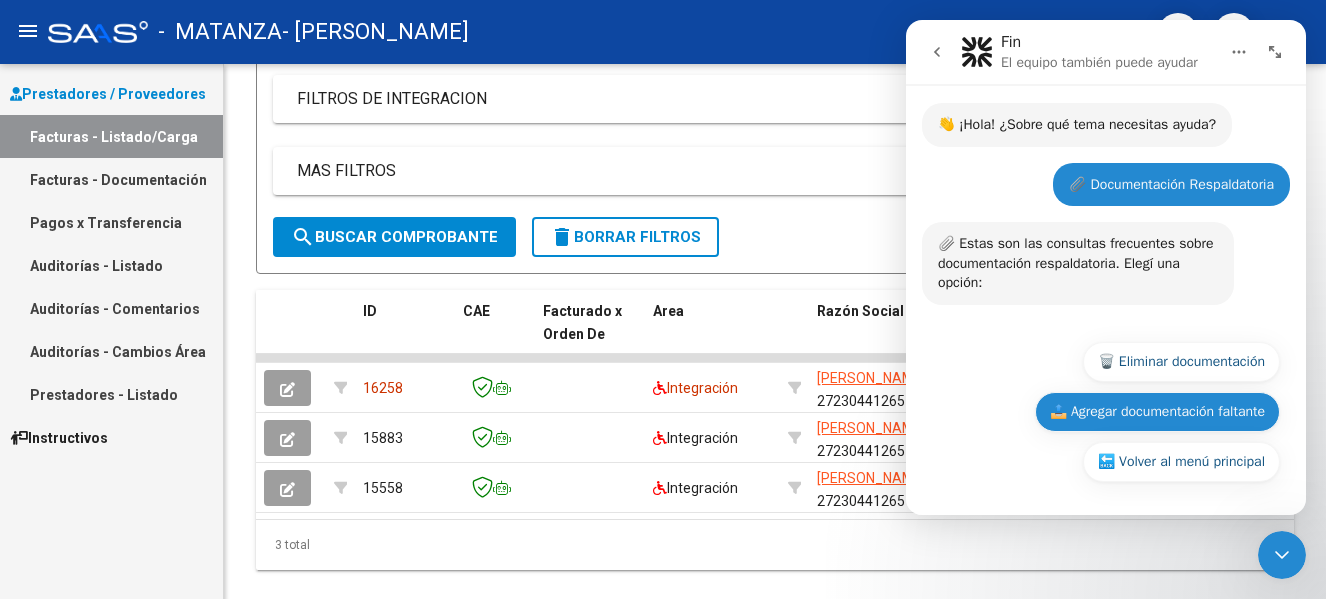 click on "📤 Agregar documentación faltante" at bounding box center (1157, 412) 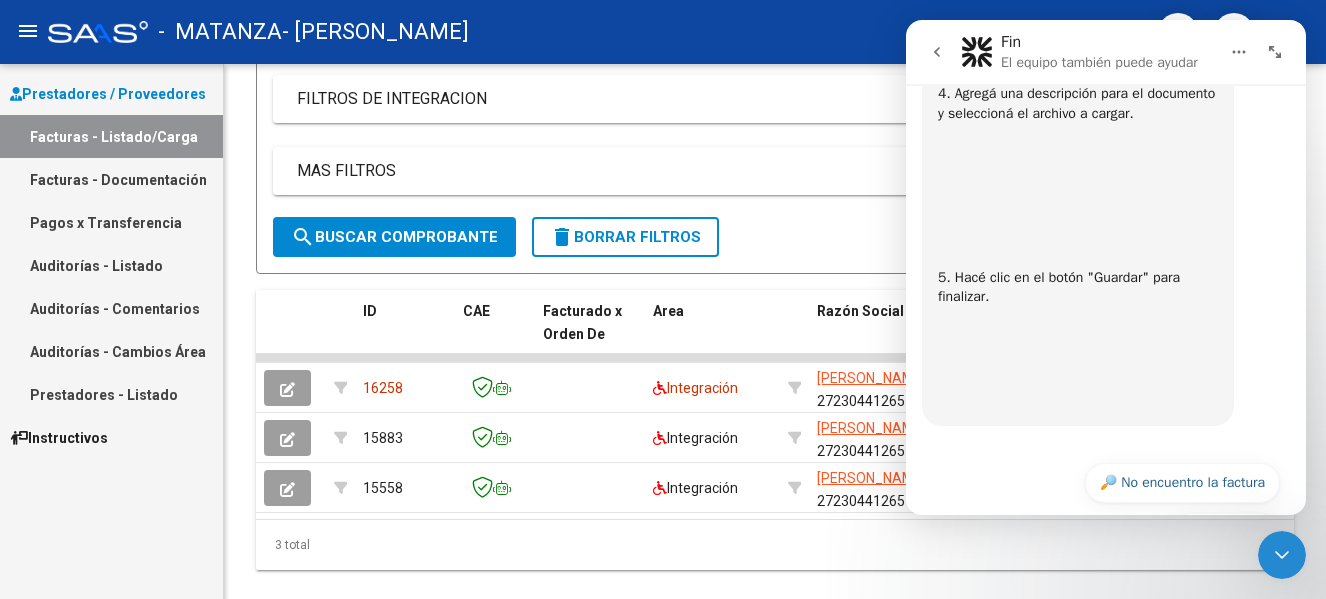 scroll, scrollTop: 1050, scrollLeft: 0, axis: vertical 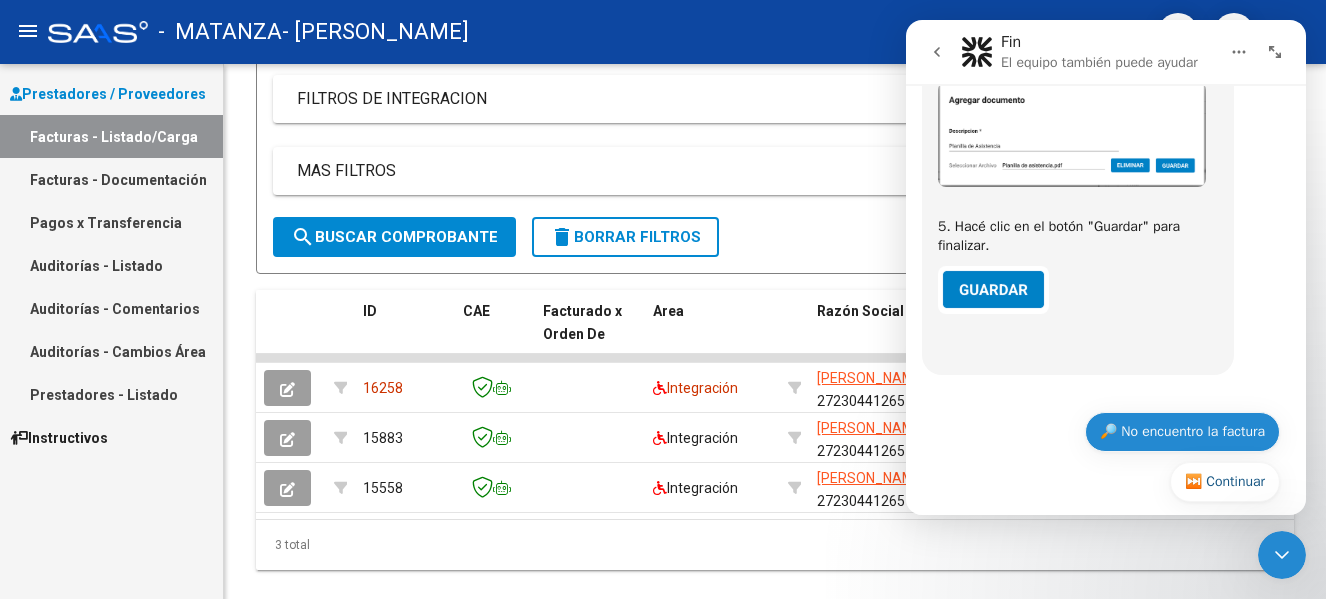 click on "🔎 No encuentro la factura" at bounding box center (1182, 432) 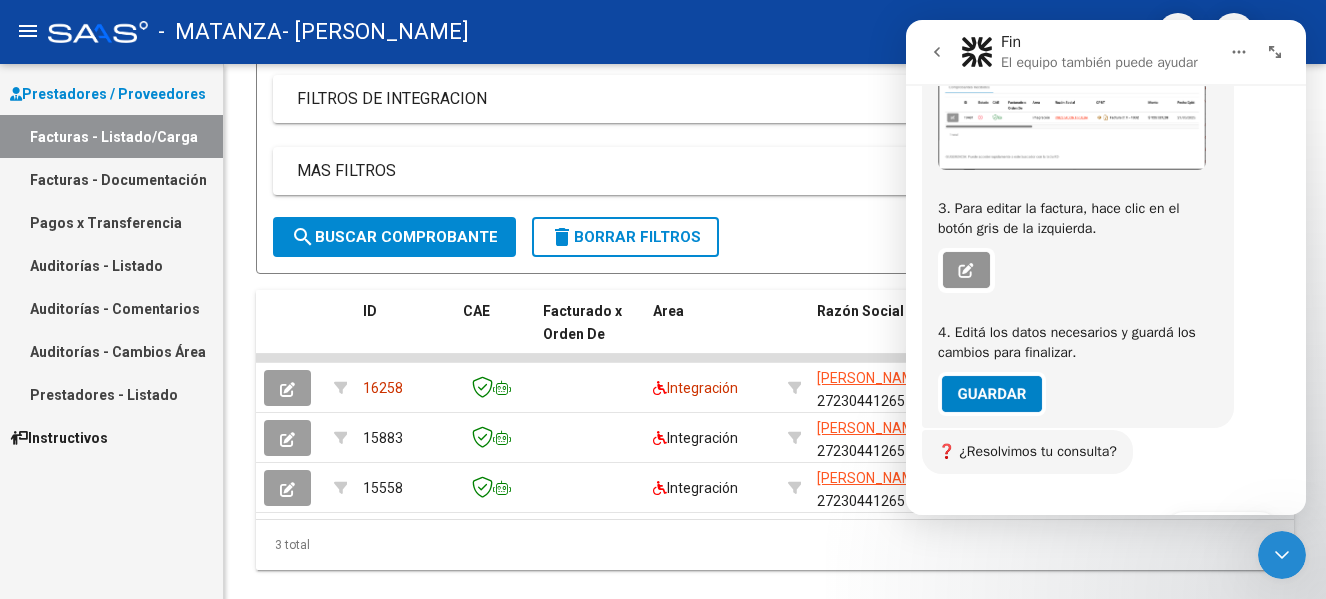 scroll, scrollTop: 1980, scrollLeft: 0, axis: vertical 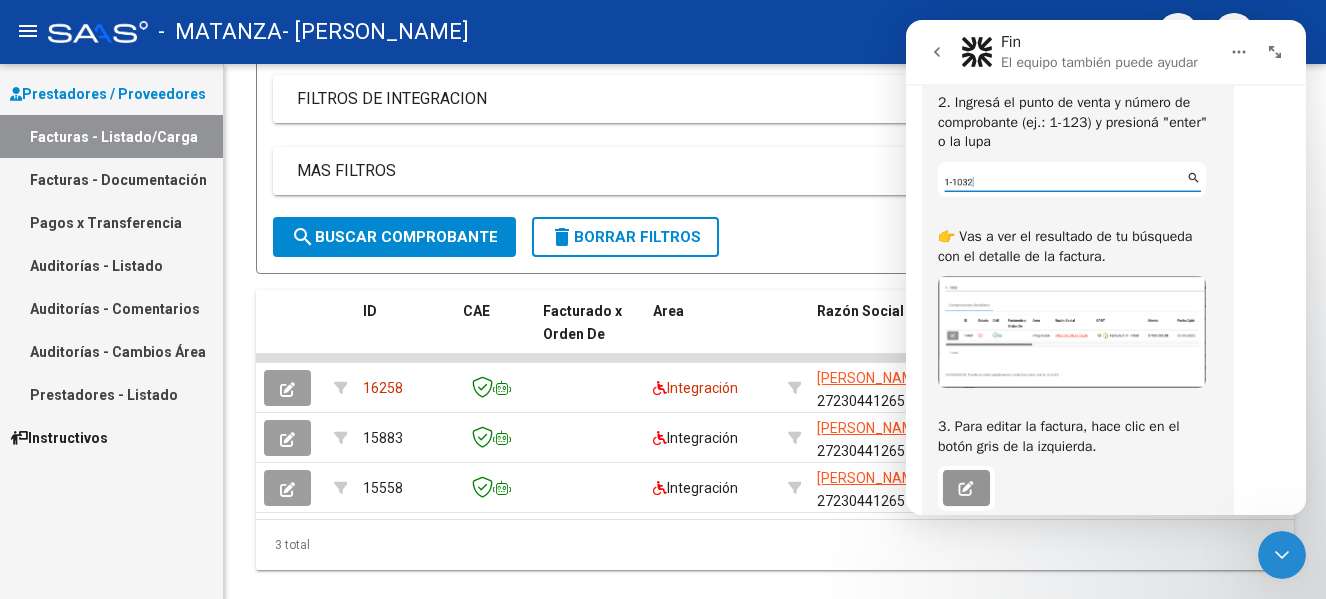click at bounding box center [1275, 52] 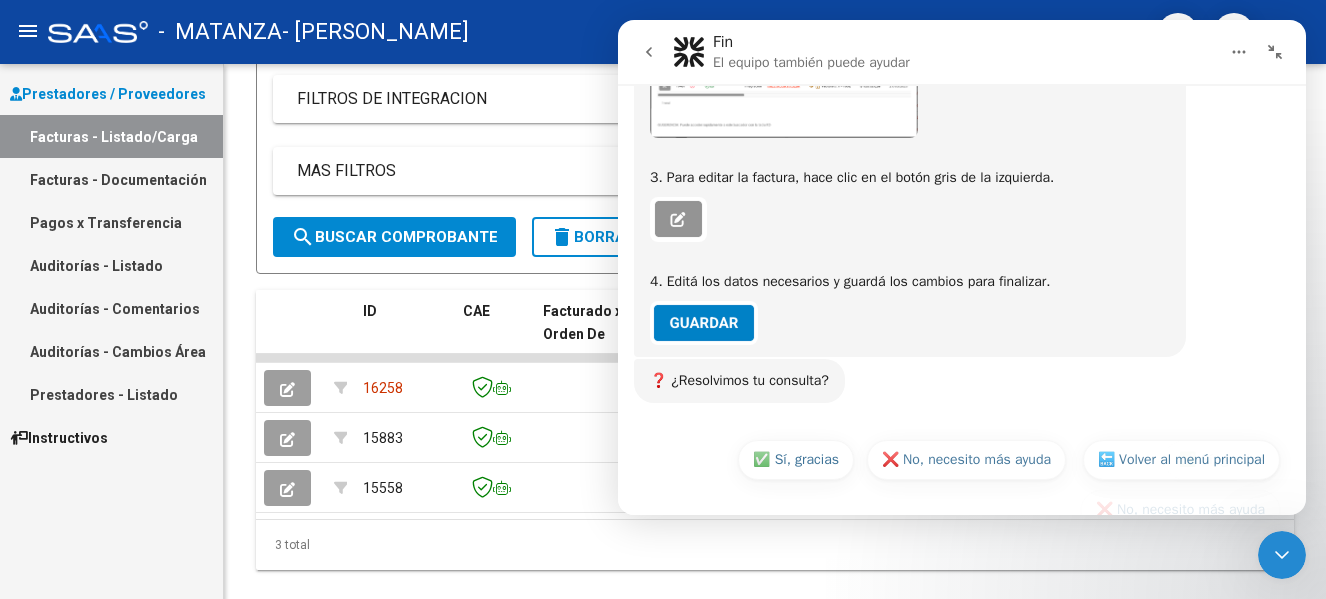 scroll, scrollTop: 1626, scrollLeft: 0, axis: vertical 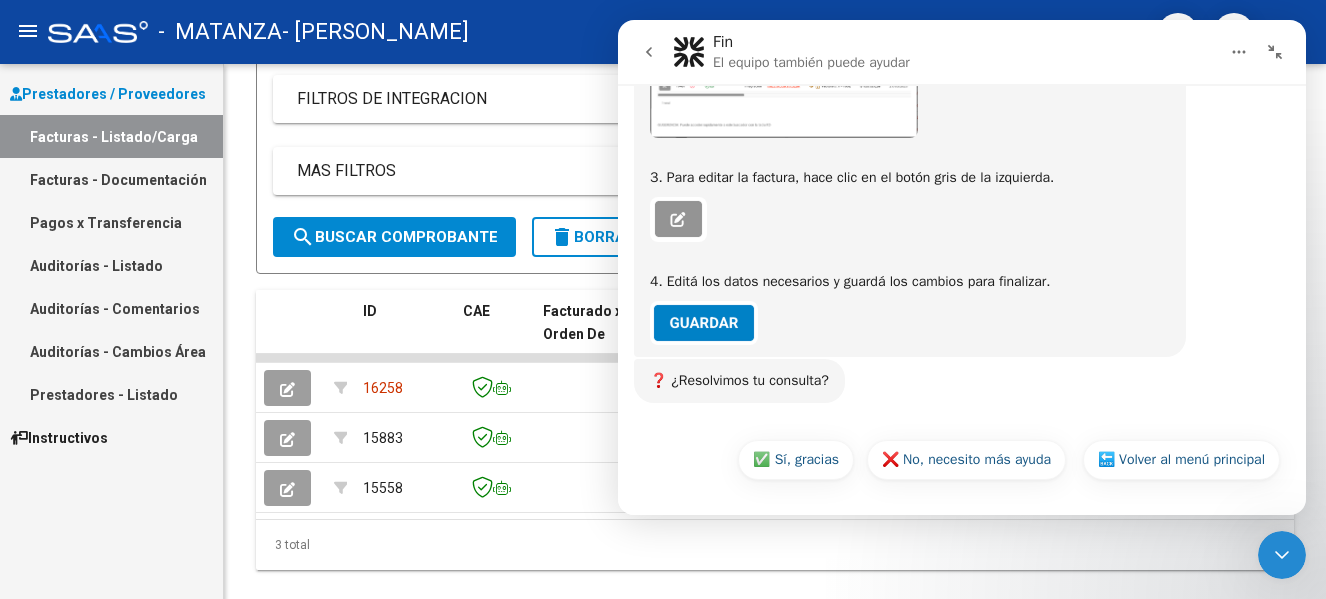 click 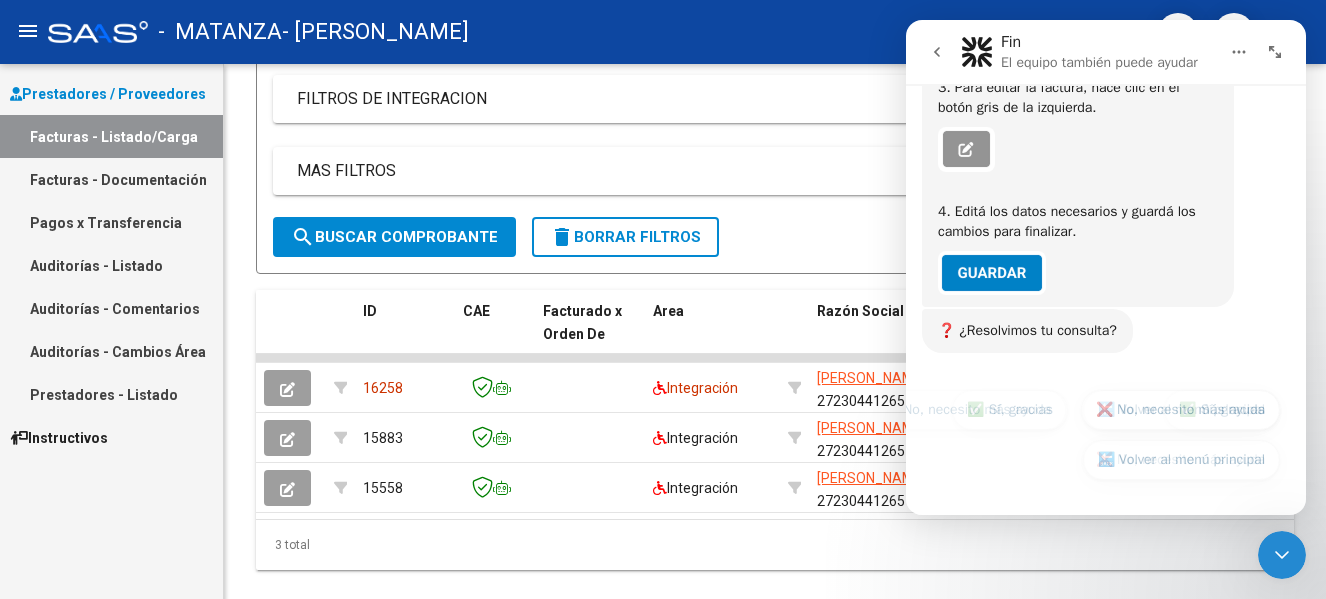 scroll, scrollTop: 1980, scrollLeft: 0, axis: vertical 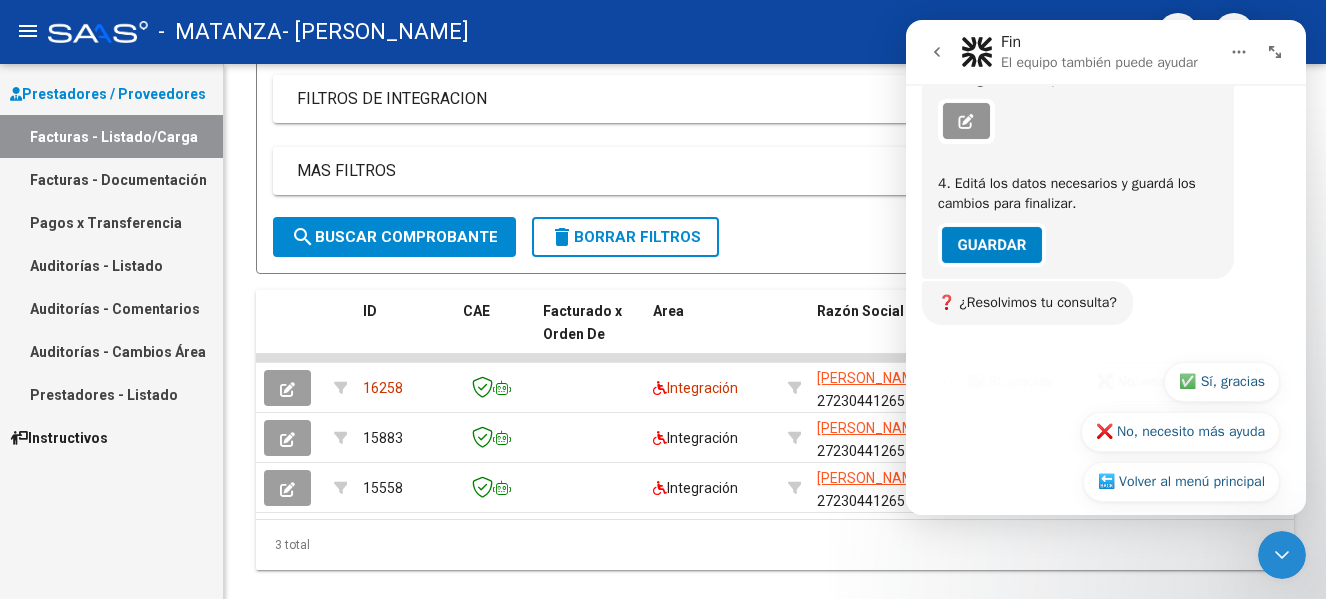 click 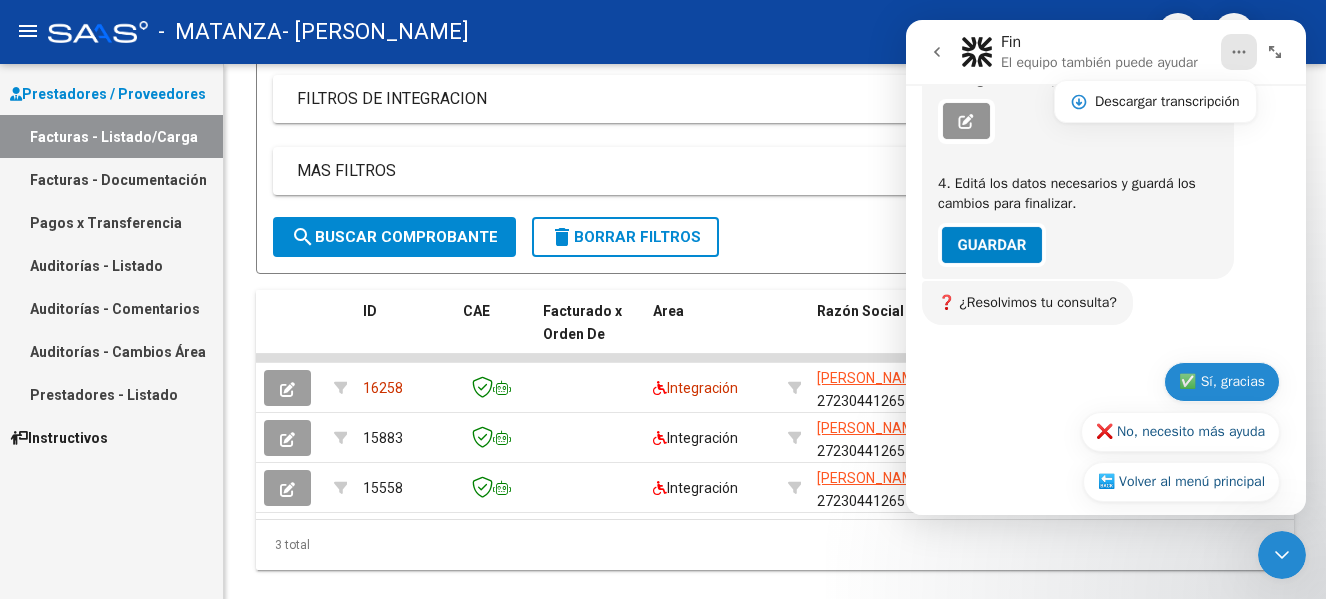 click on "✅ Sí, gracias" at bounding box center (1222, 382) 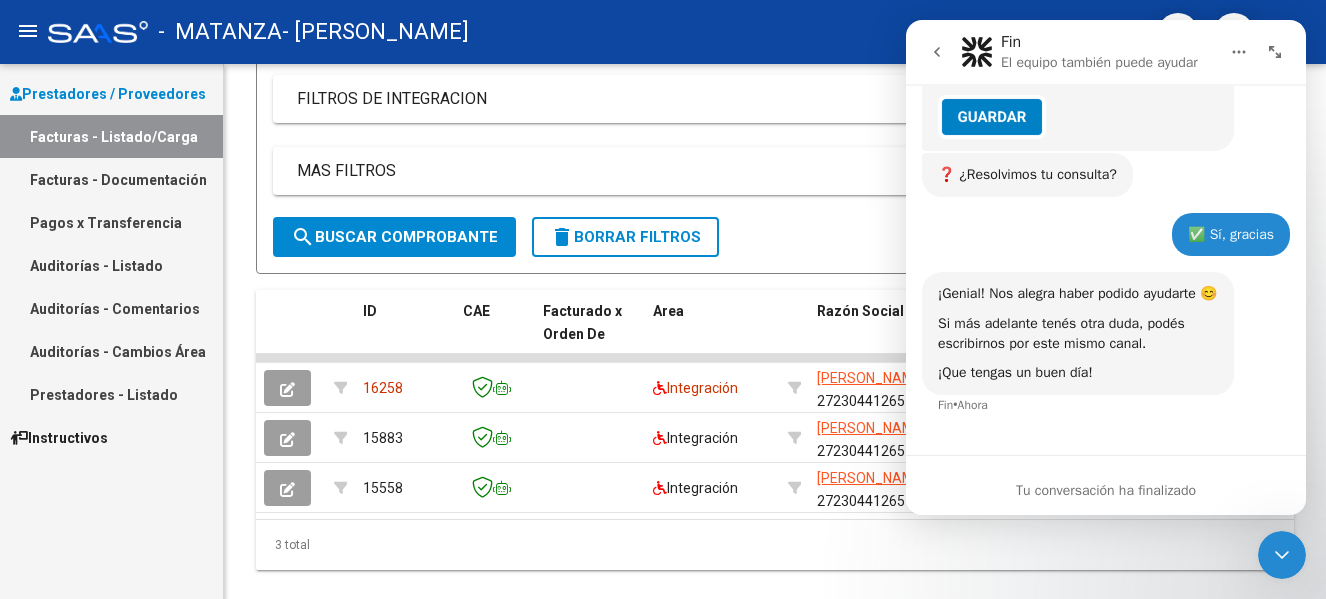 scroll, scrollTop: 2109, scrollLeft: 0, axis: vertical 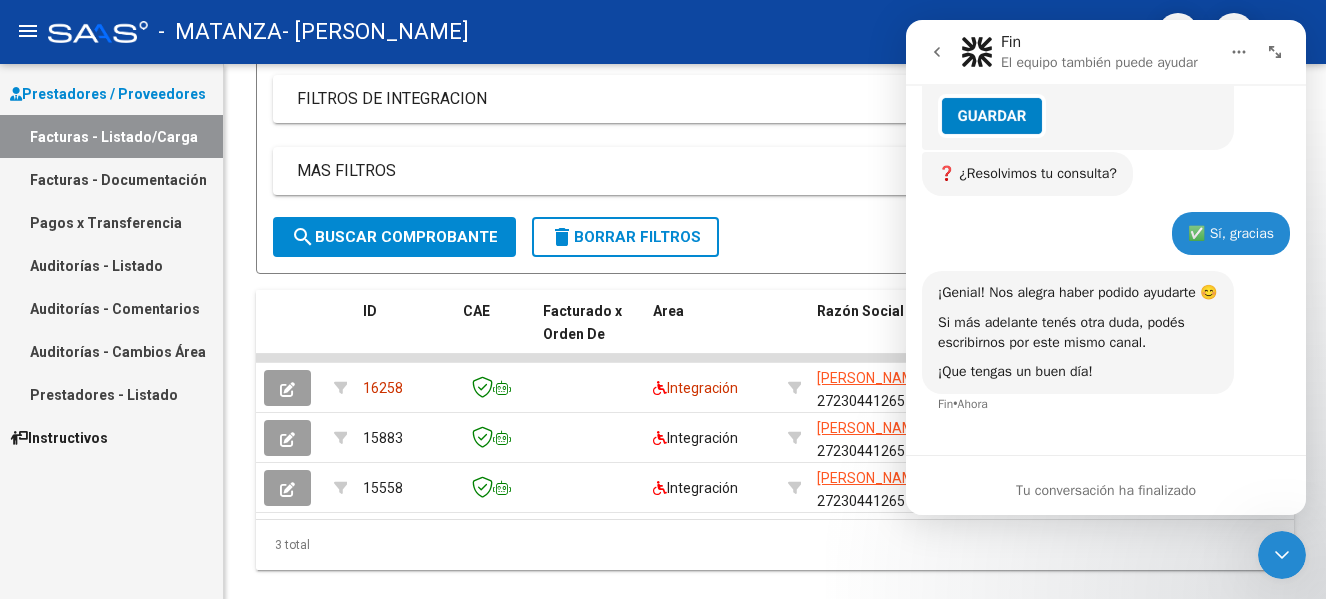 click 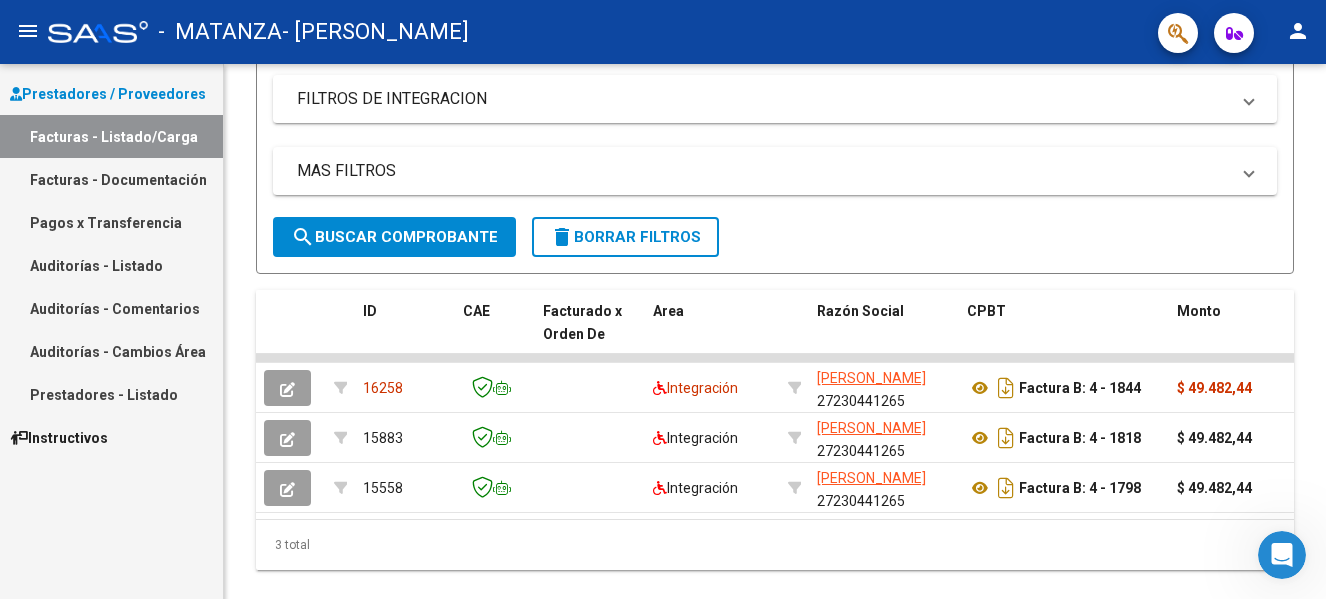 scroll, scrollTop: 0, scrollLeft: 0, axis: both 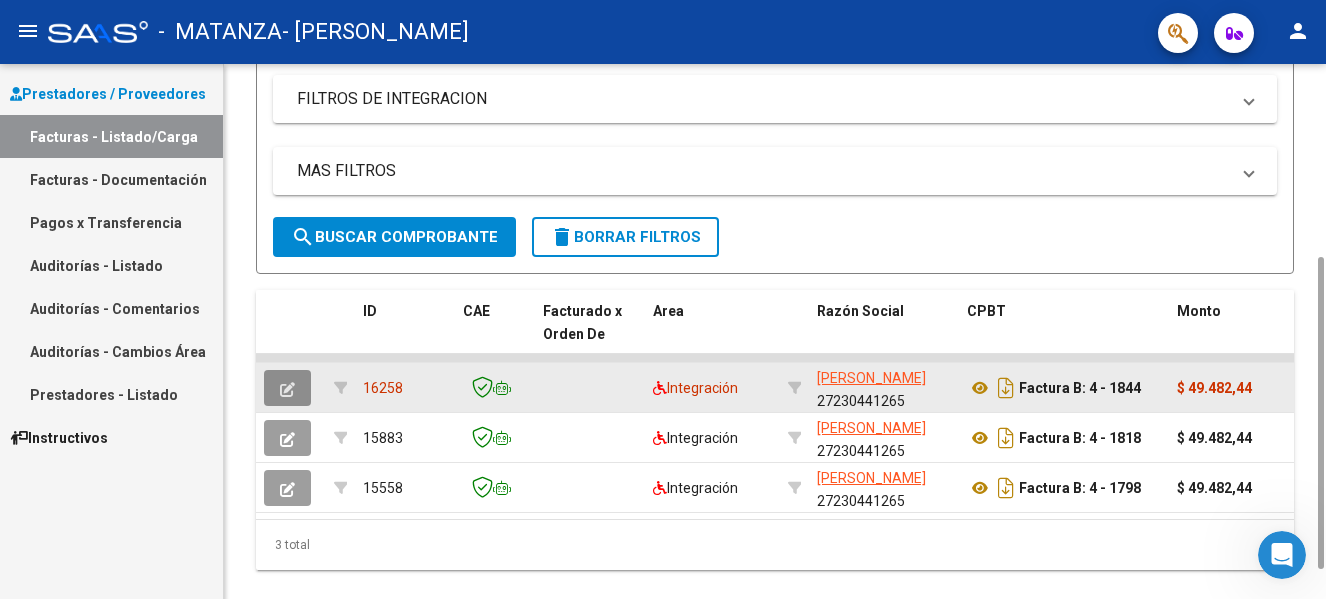 click 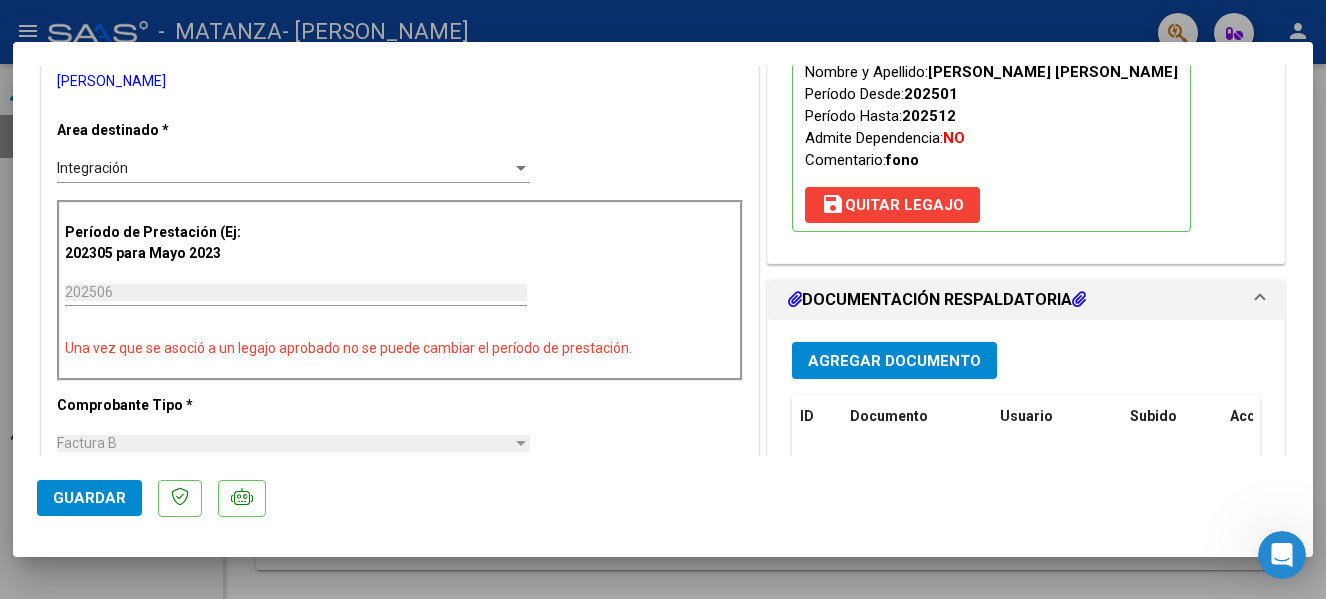 scroll, scrollTop: 374, scrollLeft: 0, axis: vertical 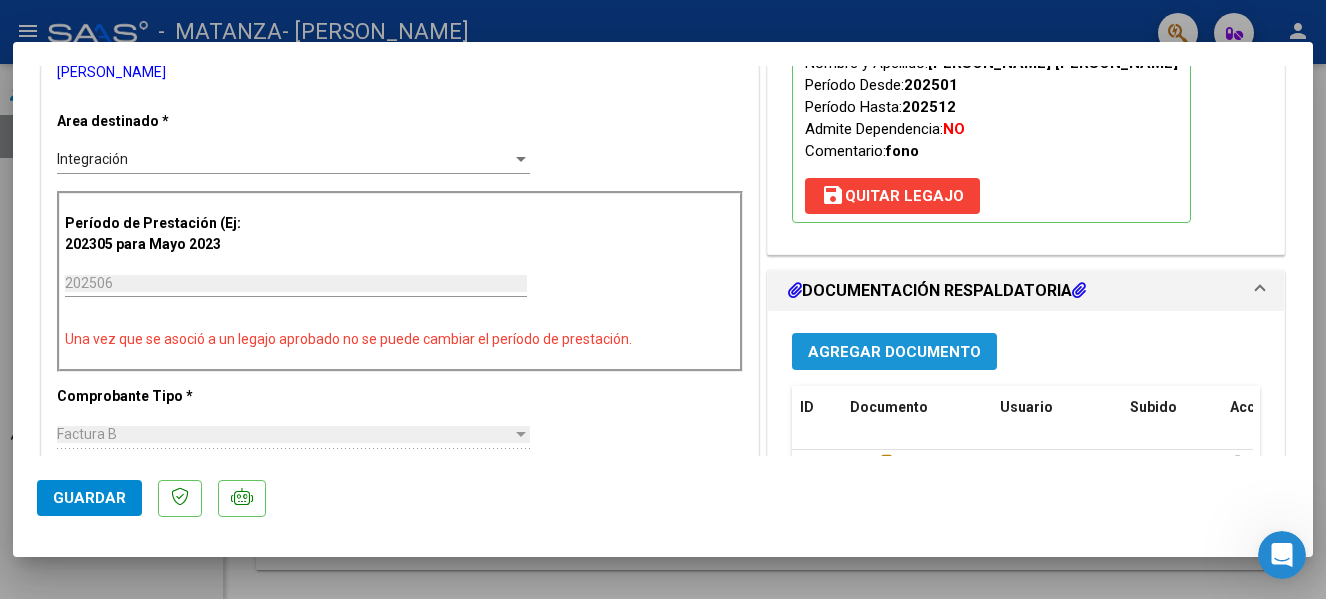 click on "Agregar Documento" at bounding box center [894, 351] 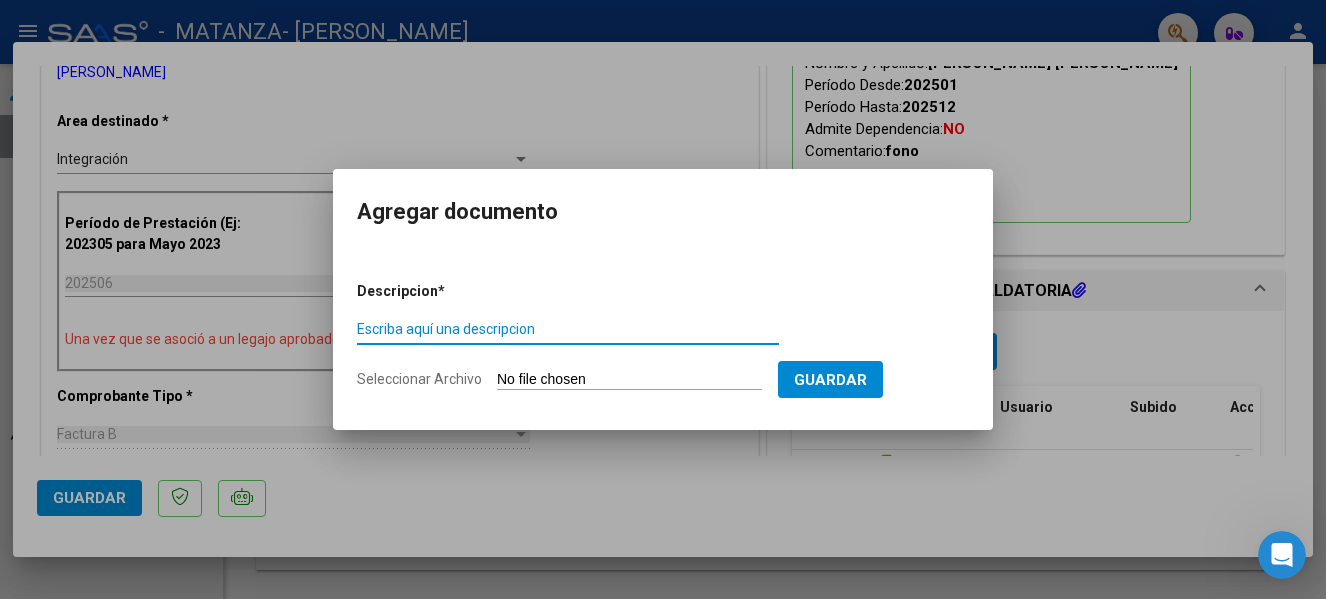 click on "Escriba aquí una descripcion" at bounding box center (568, 329) 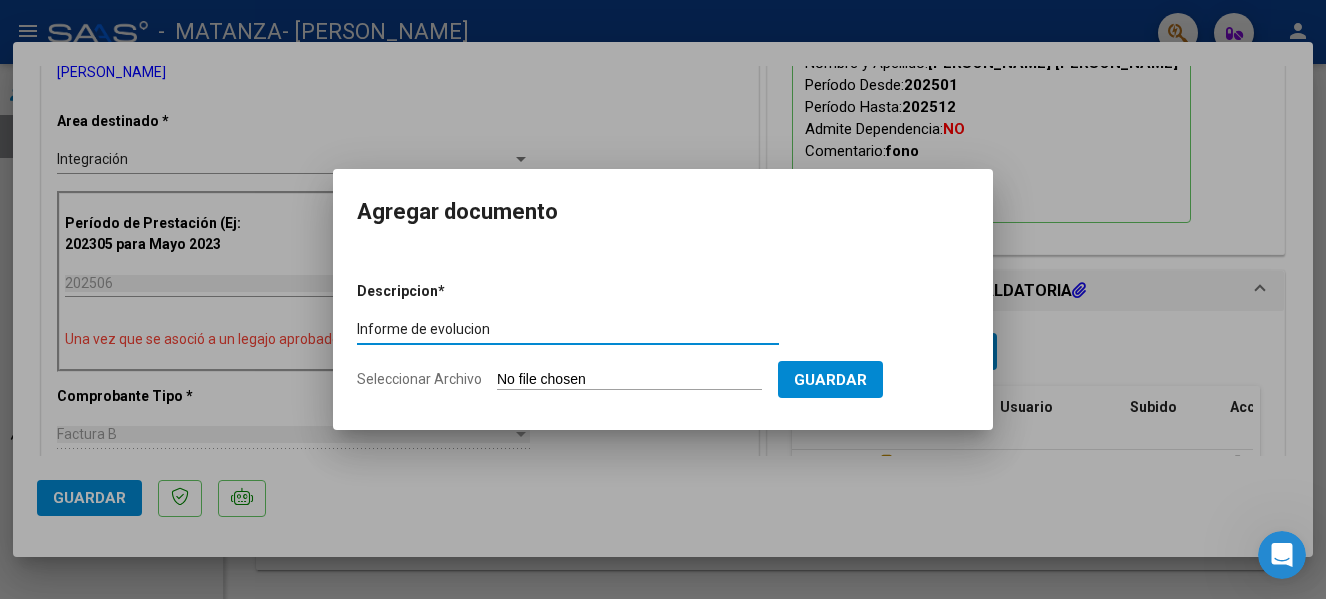 type on "Informe de evolucion" 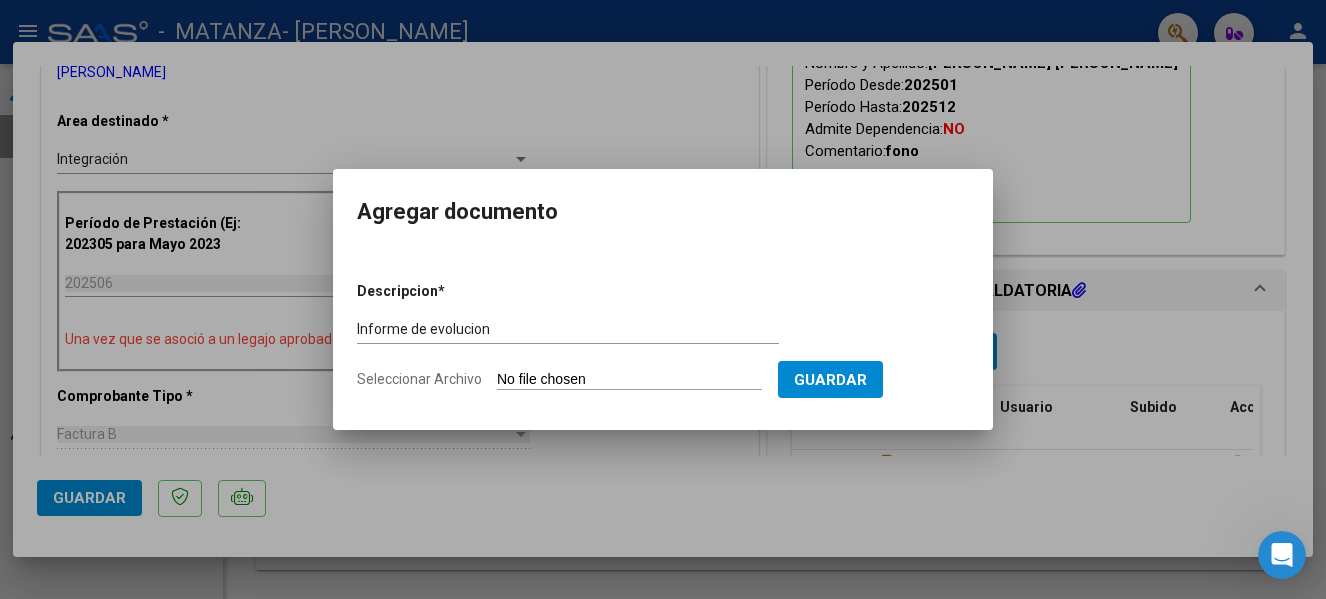 click on "Seleccionar Archivo" at bounding box center [629, 380] 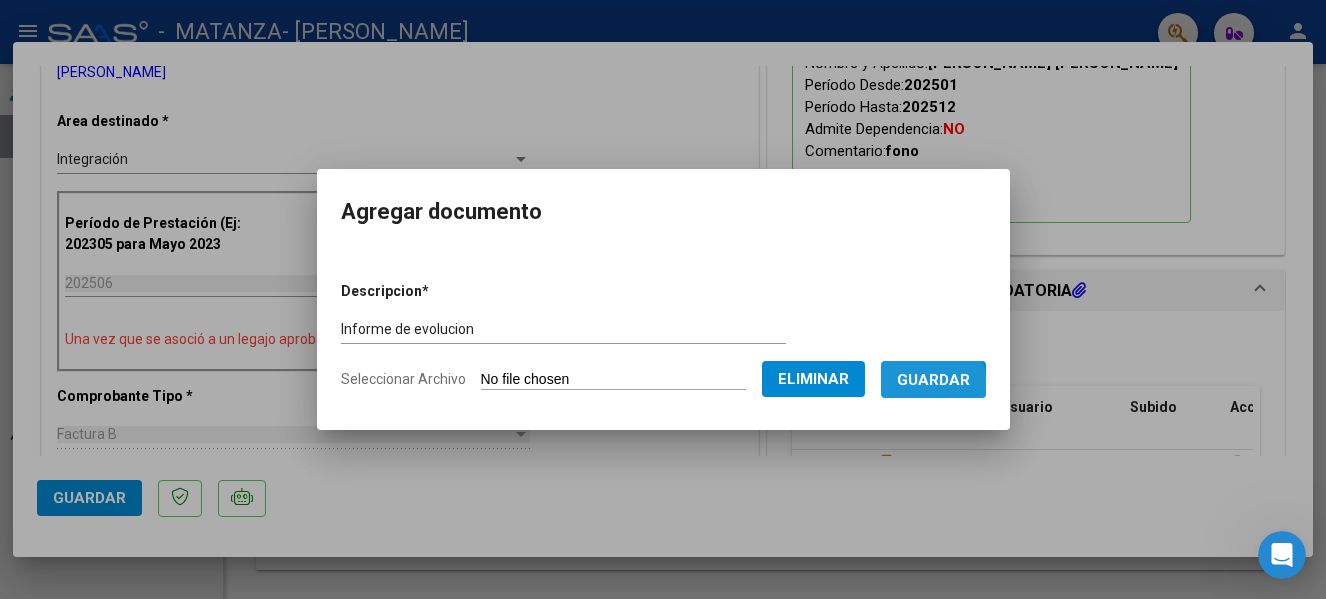 click on "Guardar" at bounding box center (933, 380) 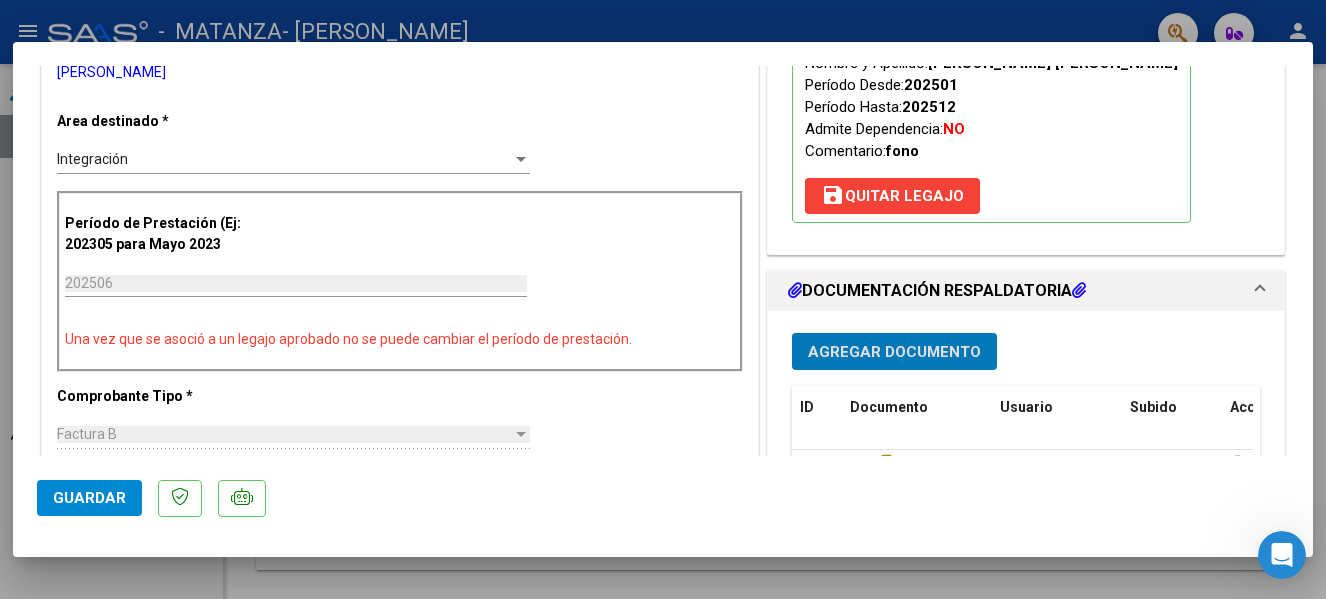 click on "Guardar" 